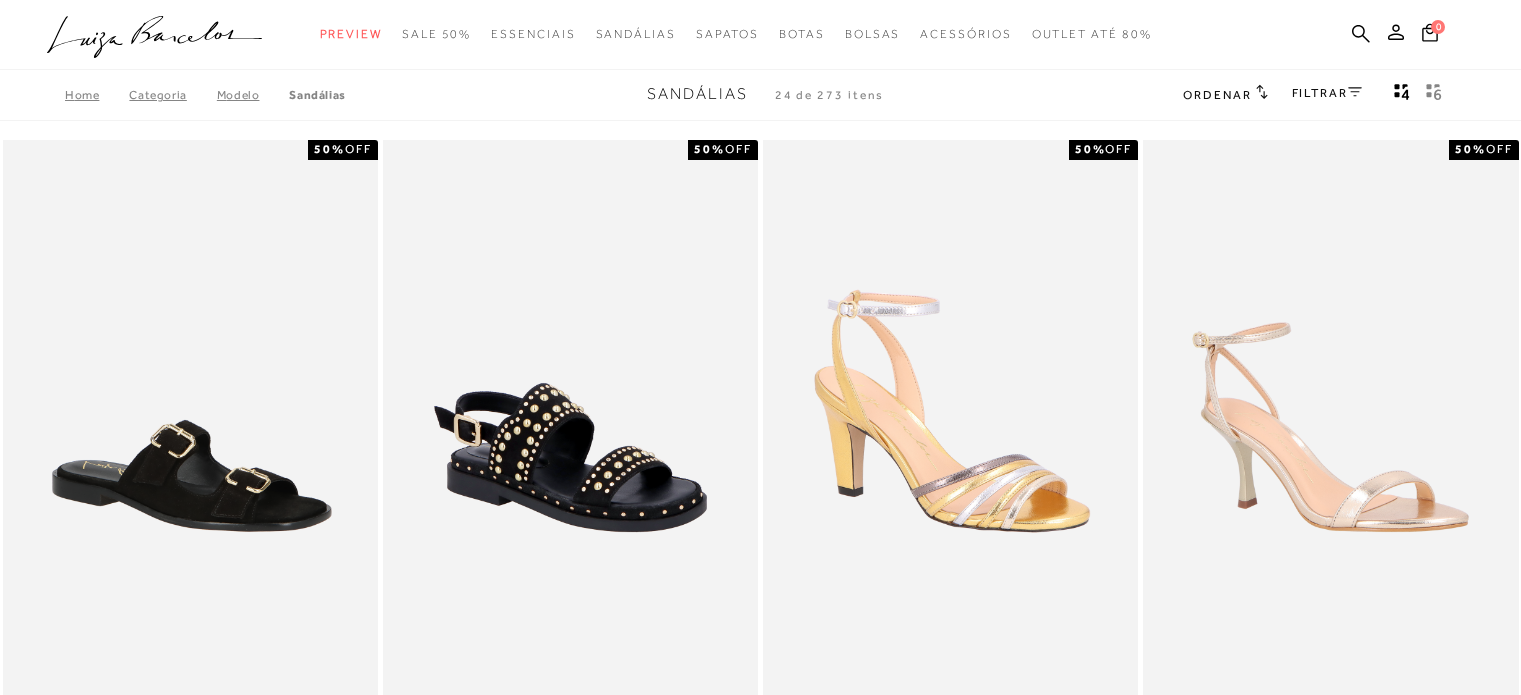 scroll, scrollTop: 487, scrollLeft: 0, axis: vertical 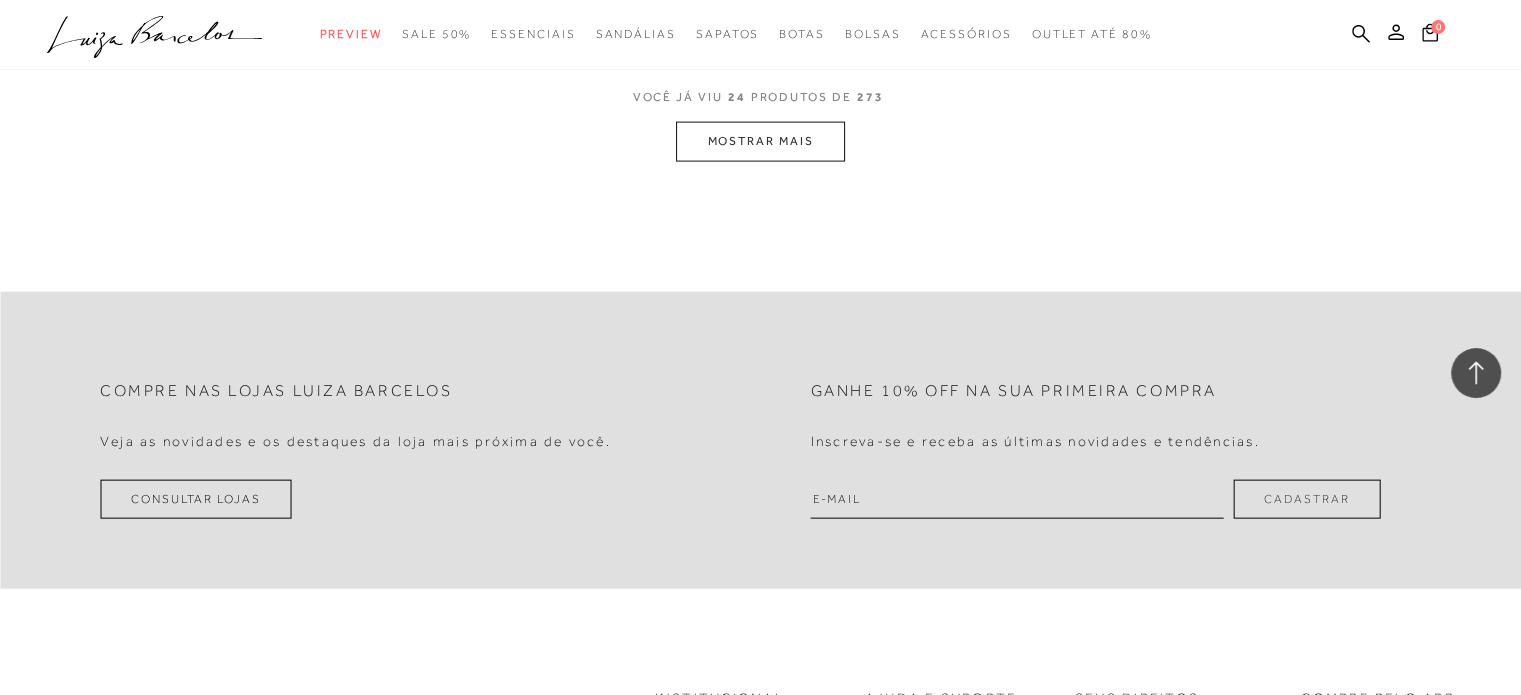 click on "MOSTRAR MAIS" at bounding box center [760, 141] 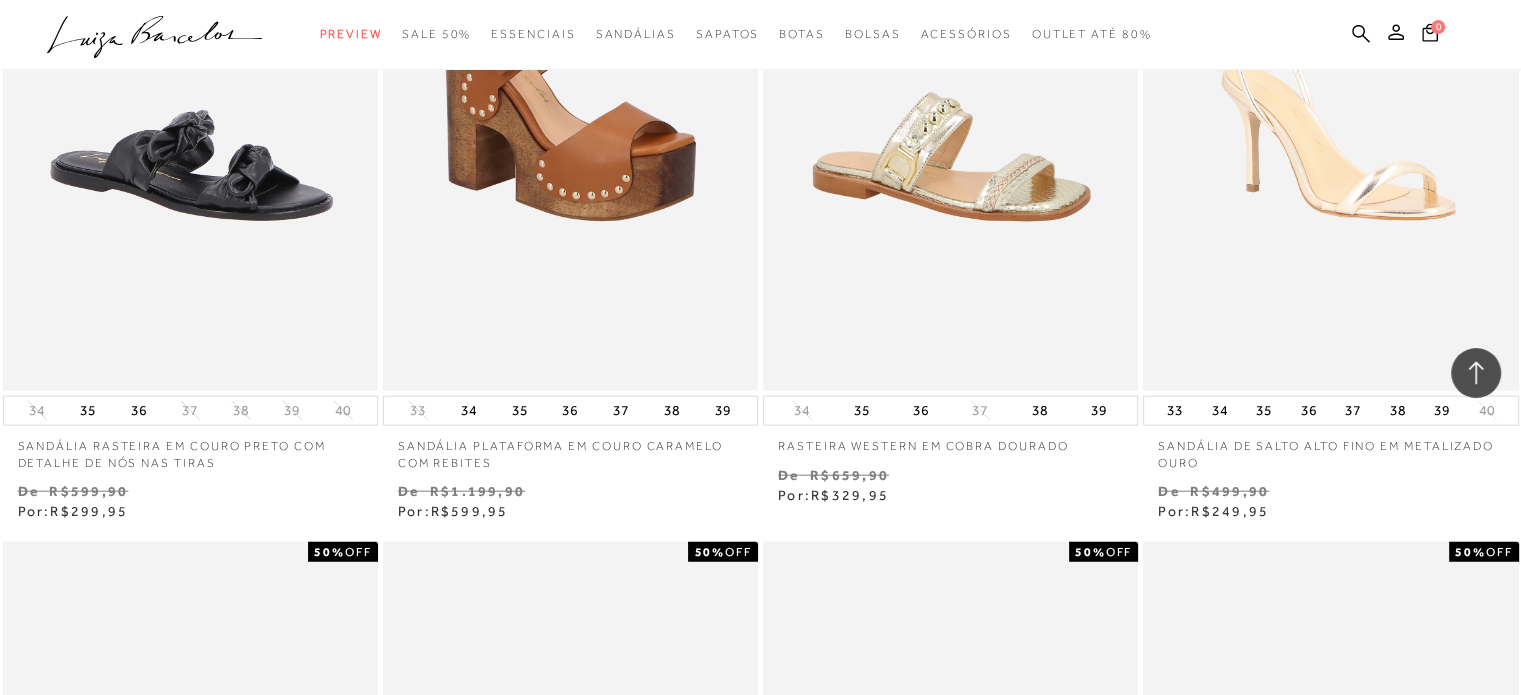 scroll, scrollTop: 4600, scrollLeft: 0, axis: vertical 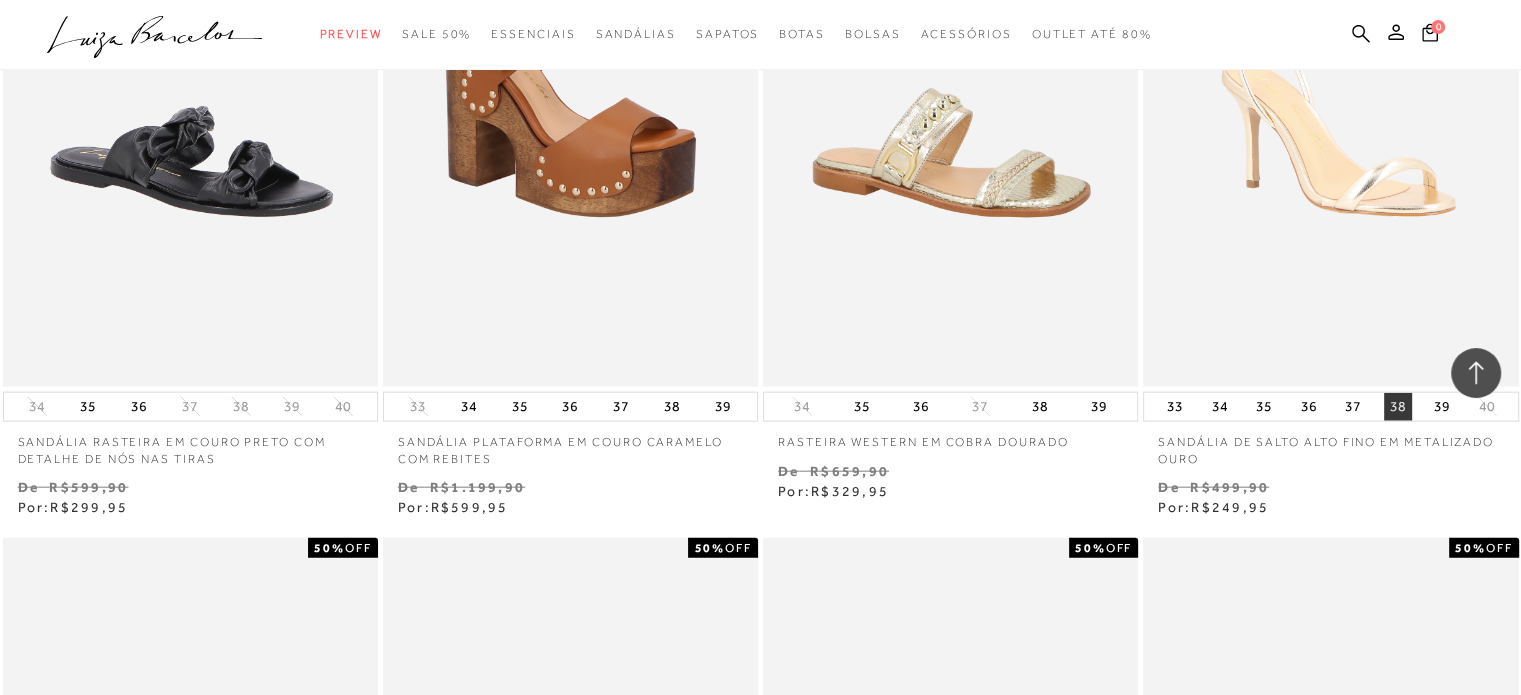 click on "38" at bounding box center (1398, 407) 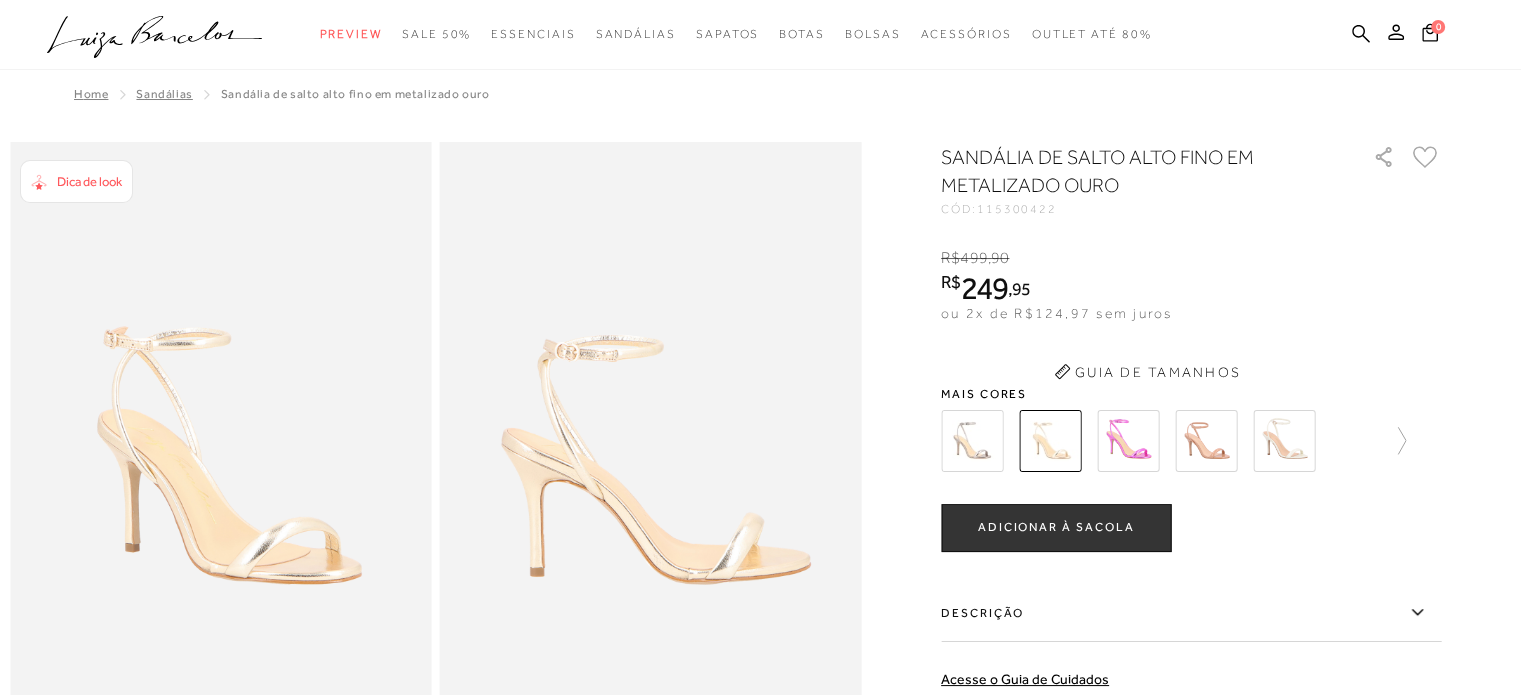 scroll, scrollTop: 0, scrollLeft: 0, axis: both 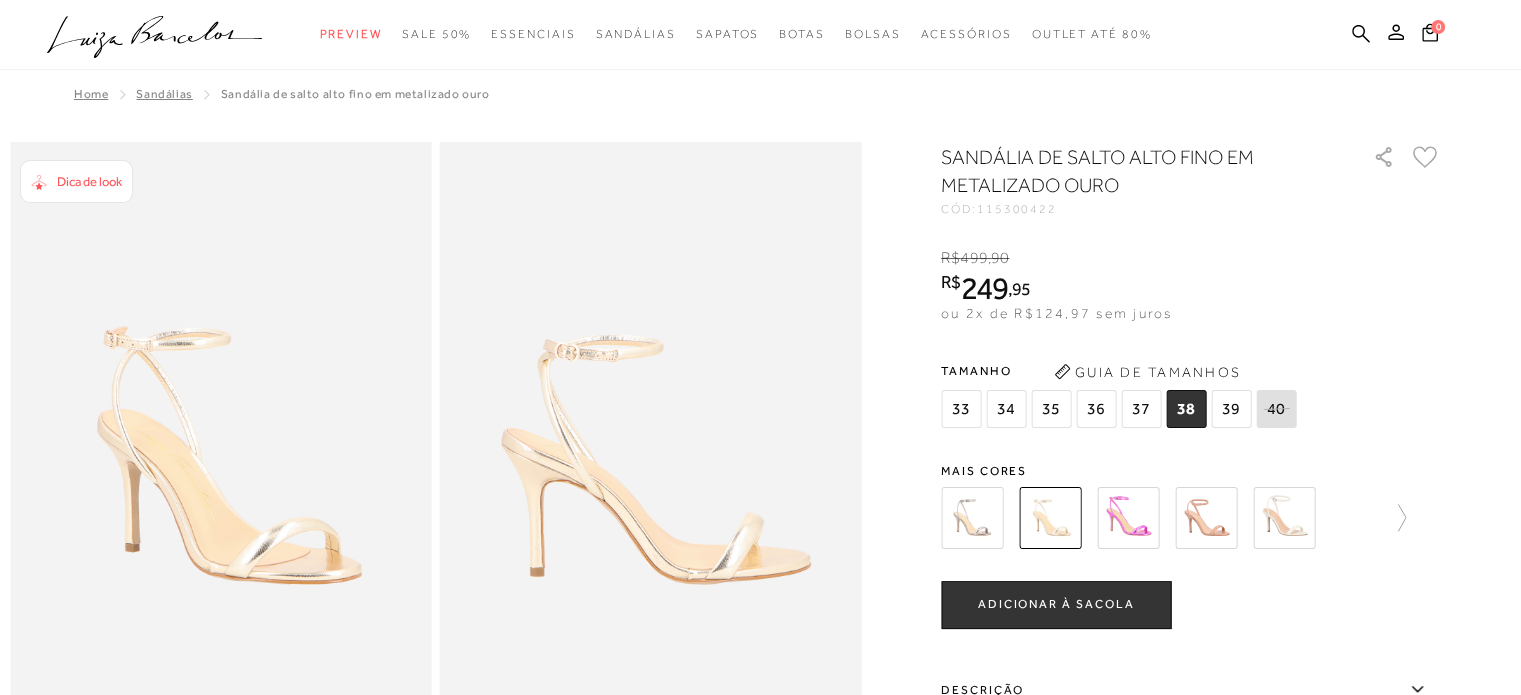 click on "ADICIONAR À SACOLA" at bounding box center [1056, 605] 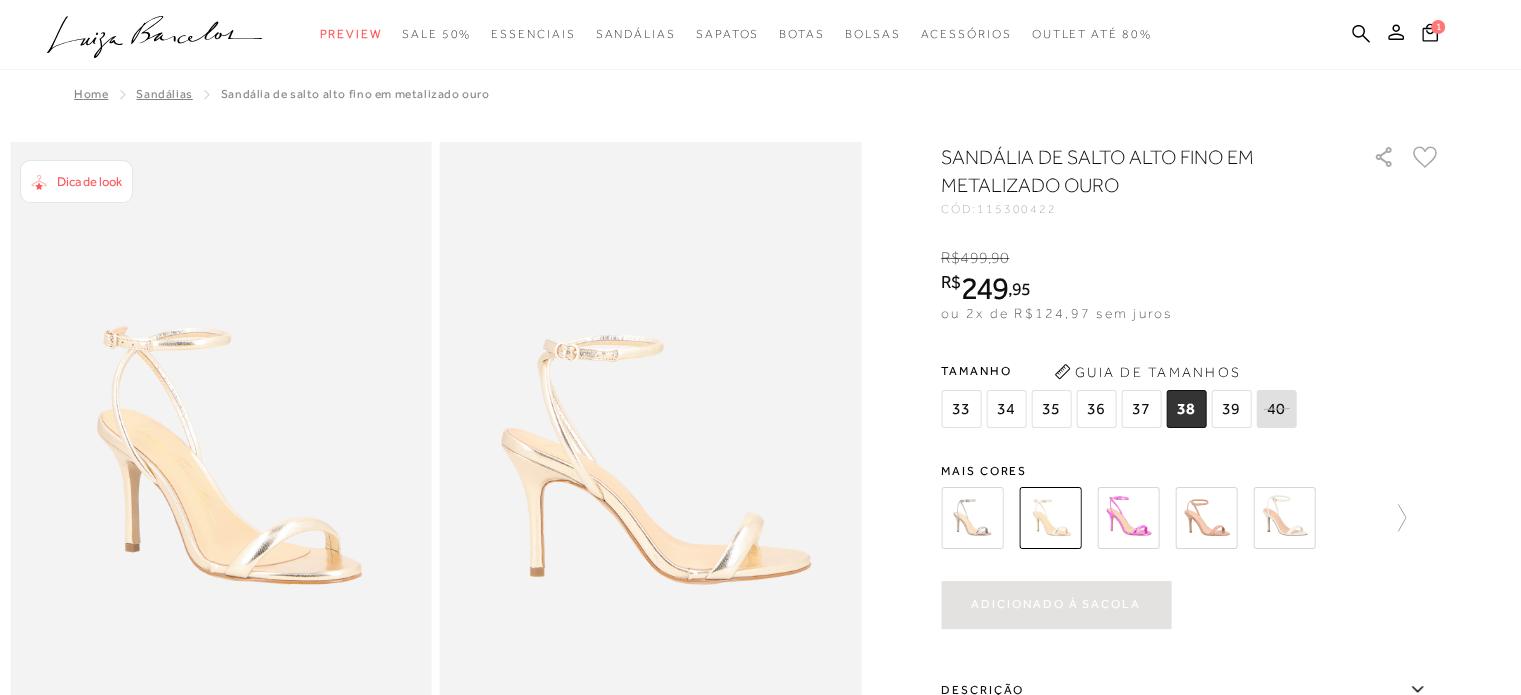 scroll, scrollTop: 0, scrollLeft: 0, axis: both 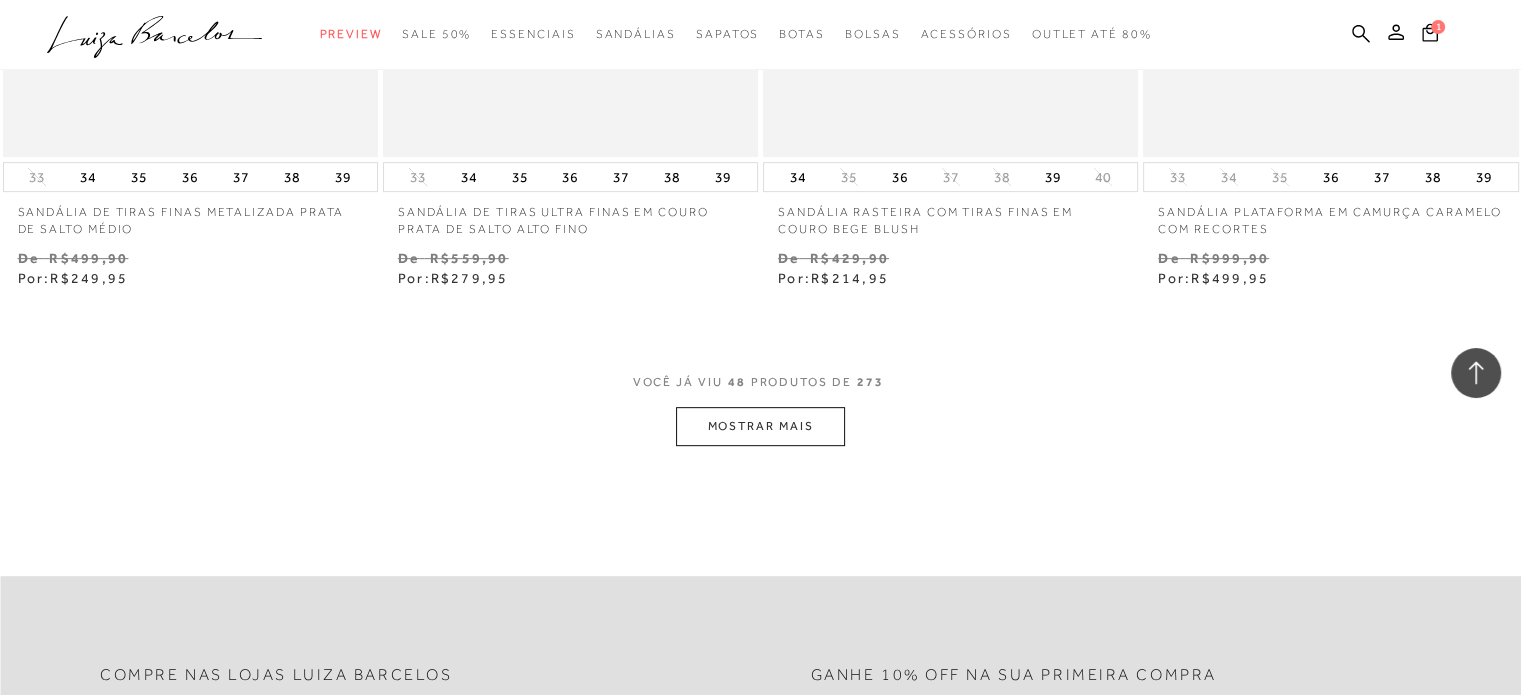 click on "MOSTRAR MAIS" at bounding box center (760, 426) 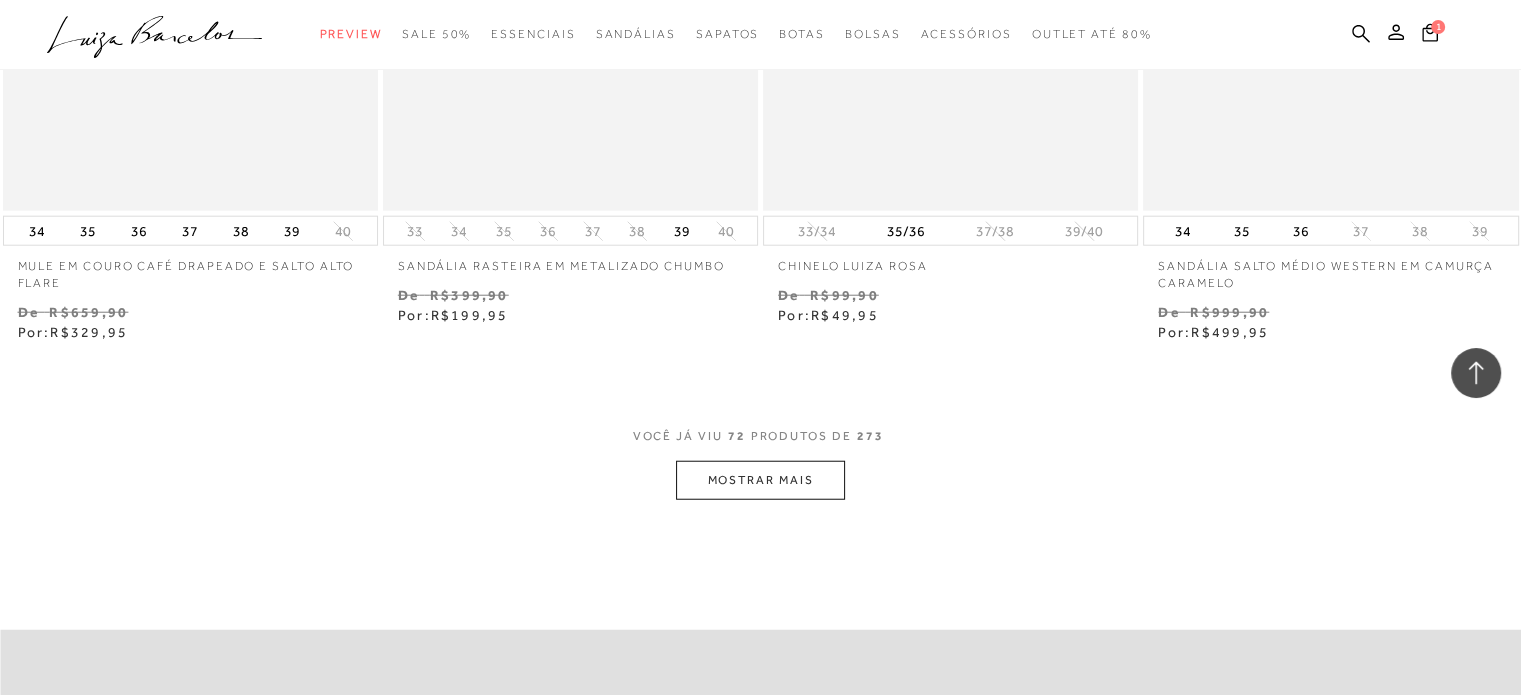 scroll, scrollTop: 12800, scrollLeft: 0, axis: vertical 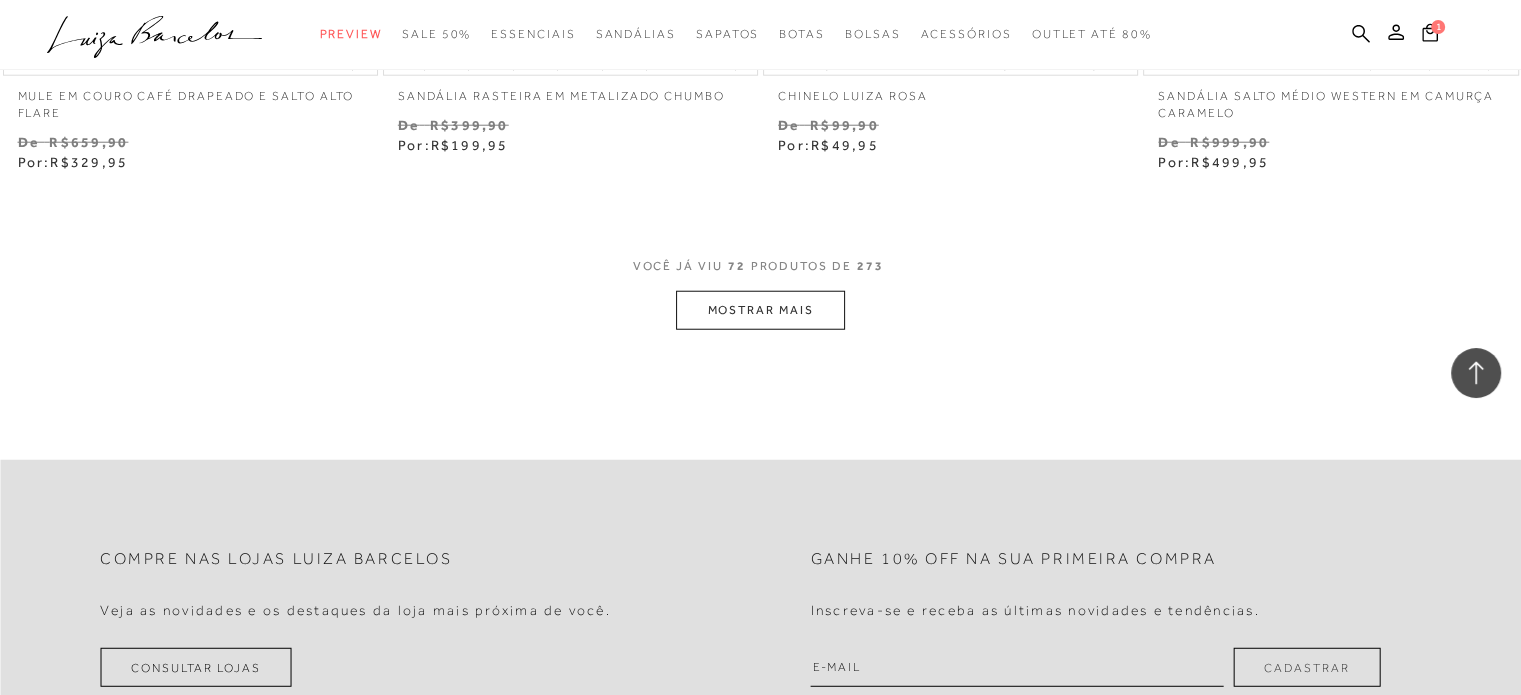 click on "MOSTRAR MAIS" at bounding box center (760, 310) 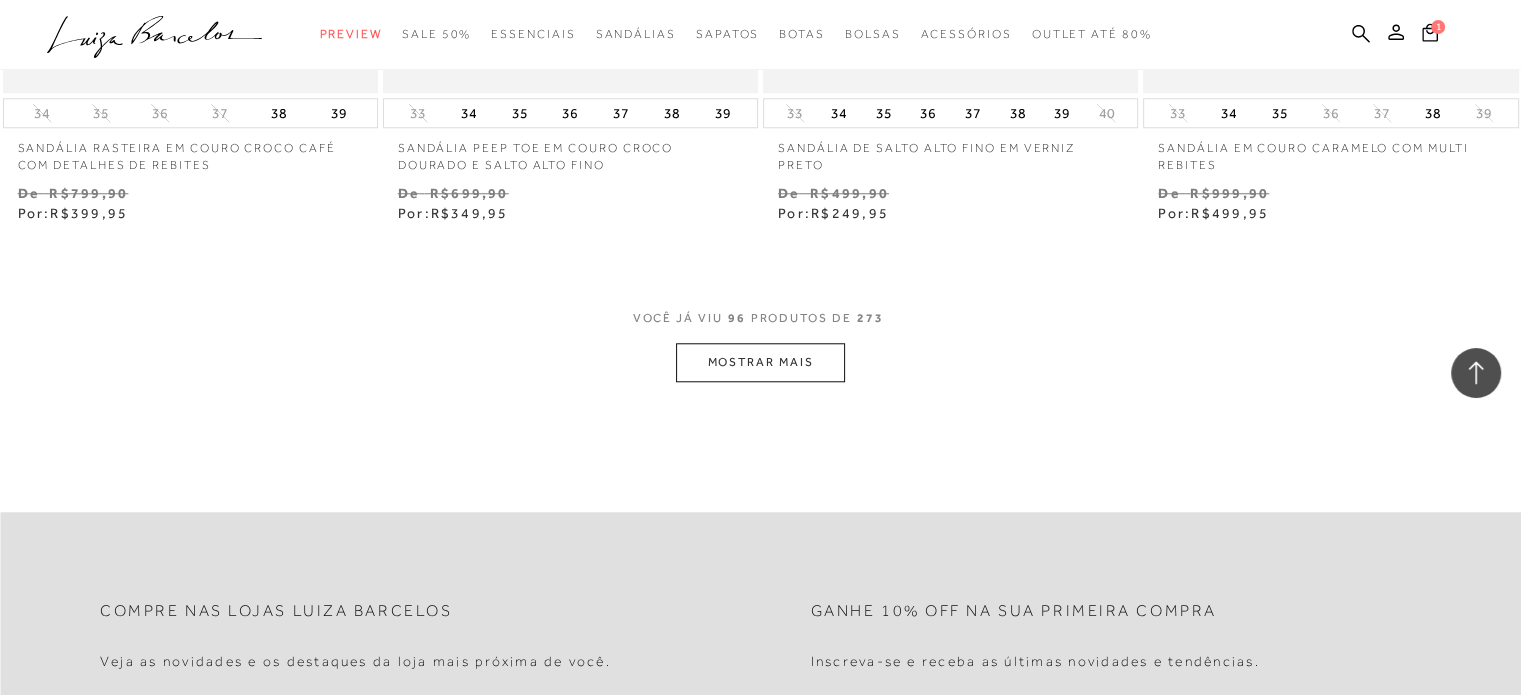 scroll, scrollTop: 17100, scrollLeft: 0, axis: vertical 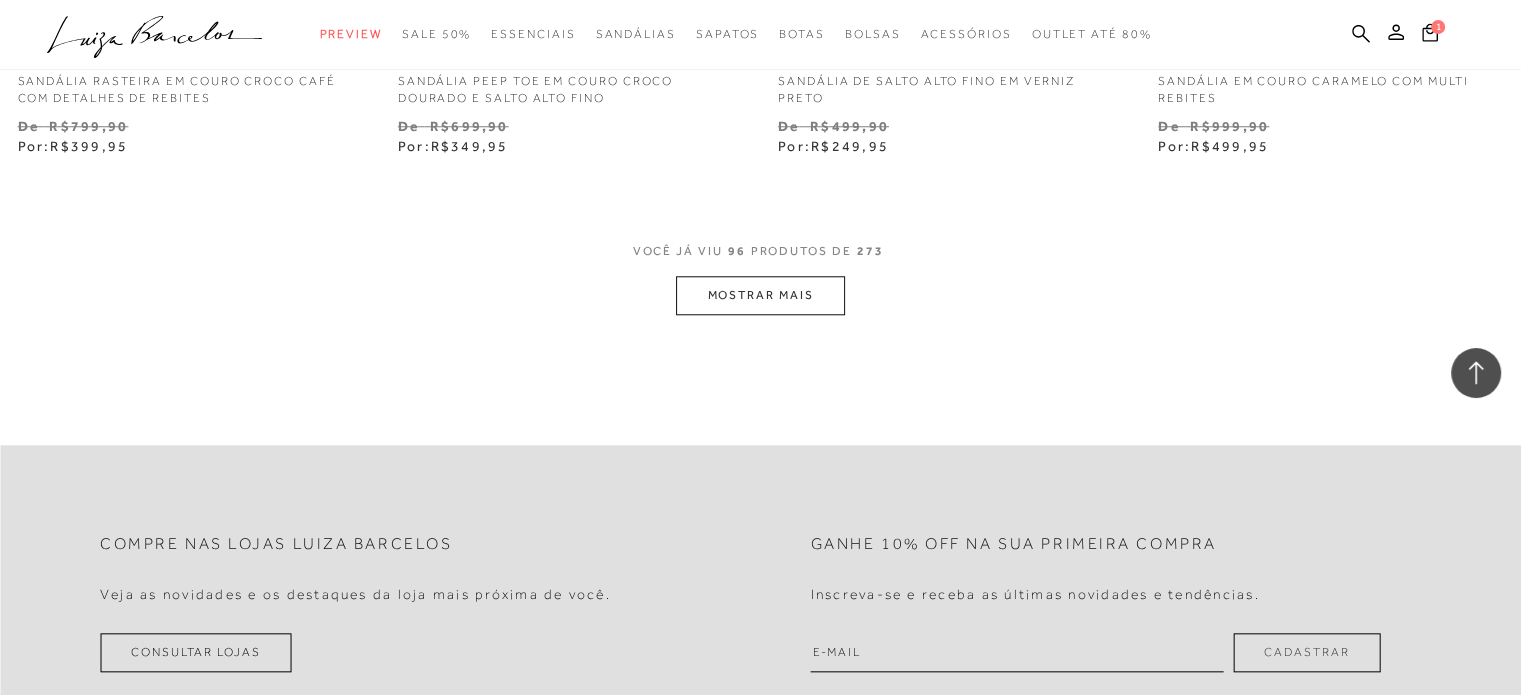 click on "MOSTRAR MAIS" at bounding box center [760, 295] 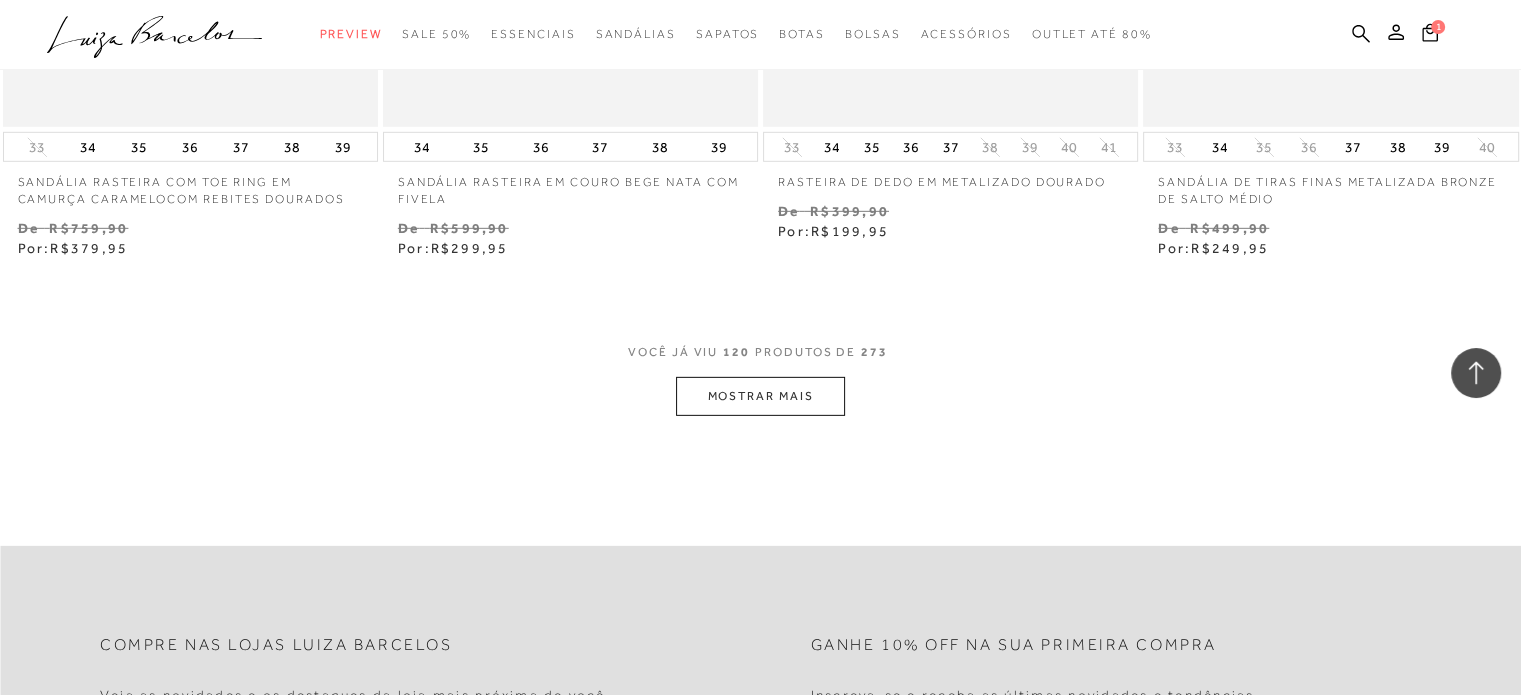 scroll, scrollTop: 21300, scrollLeft: 0, axis: vertical 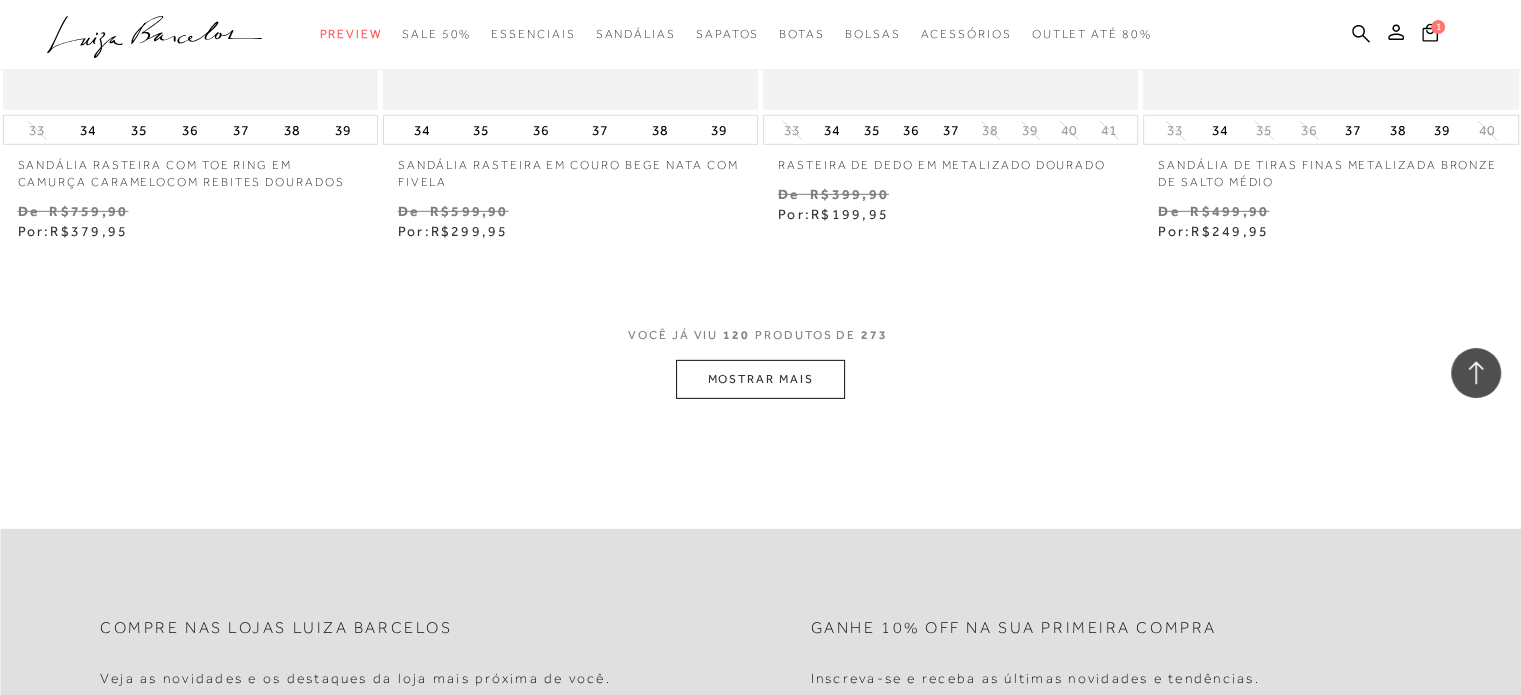click on "MOSTRAR MAIS" at bounding box center [760, 379] 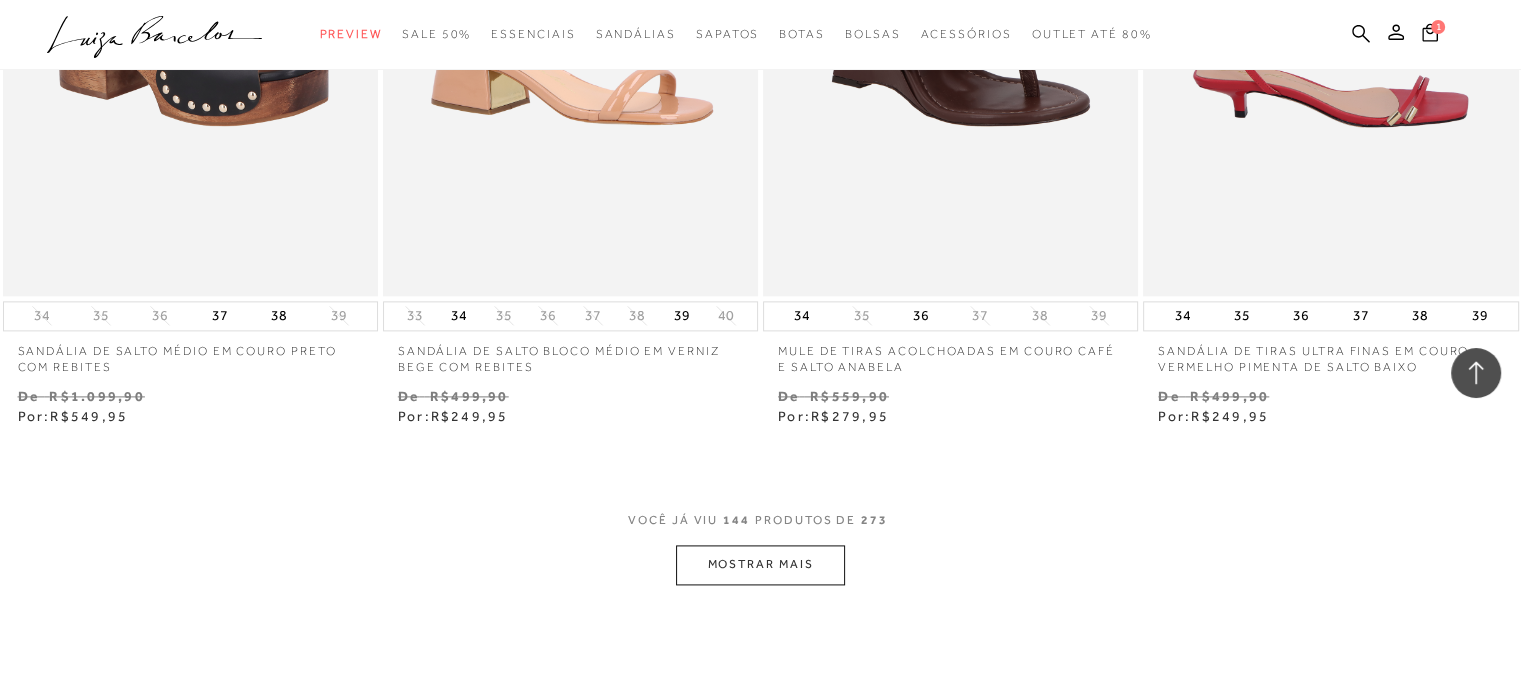 scroll, scrollTop: 25600, scrollLeft: 0, axis: vertical 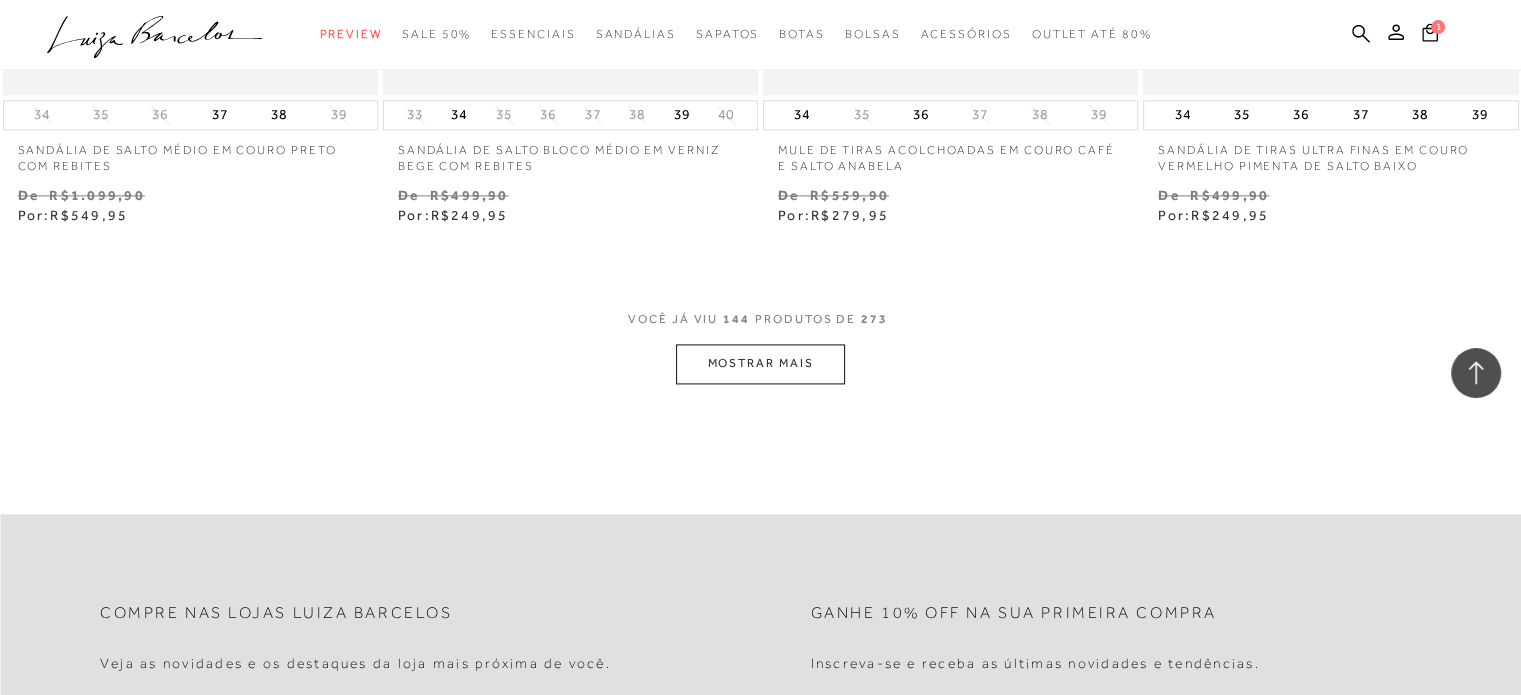 click on "MOSTRAR MAIS" at bounding box center (760, 363) 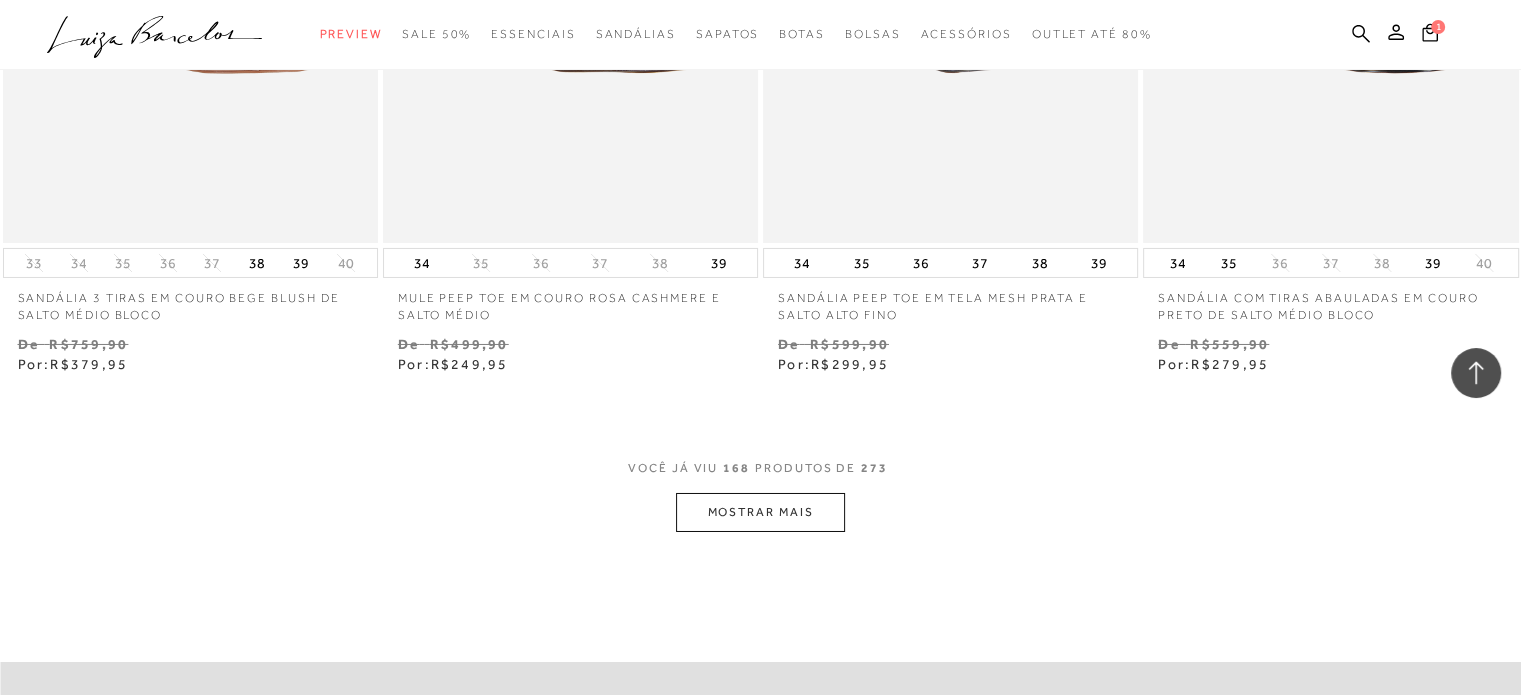 scroll, scrollTop: 29900, scrollLeft: 0, axis: vertical 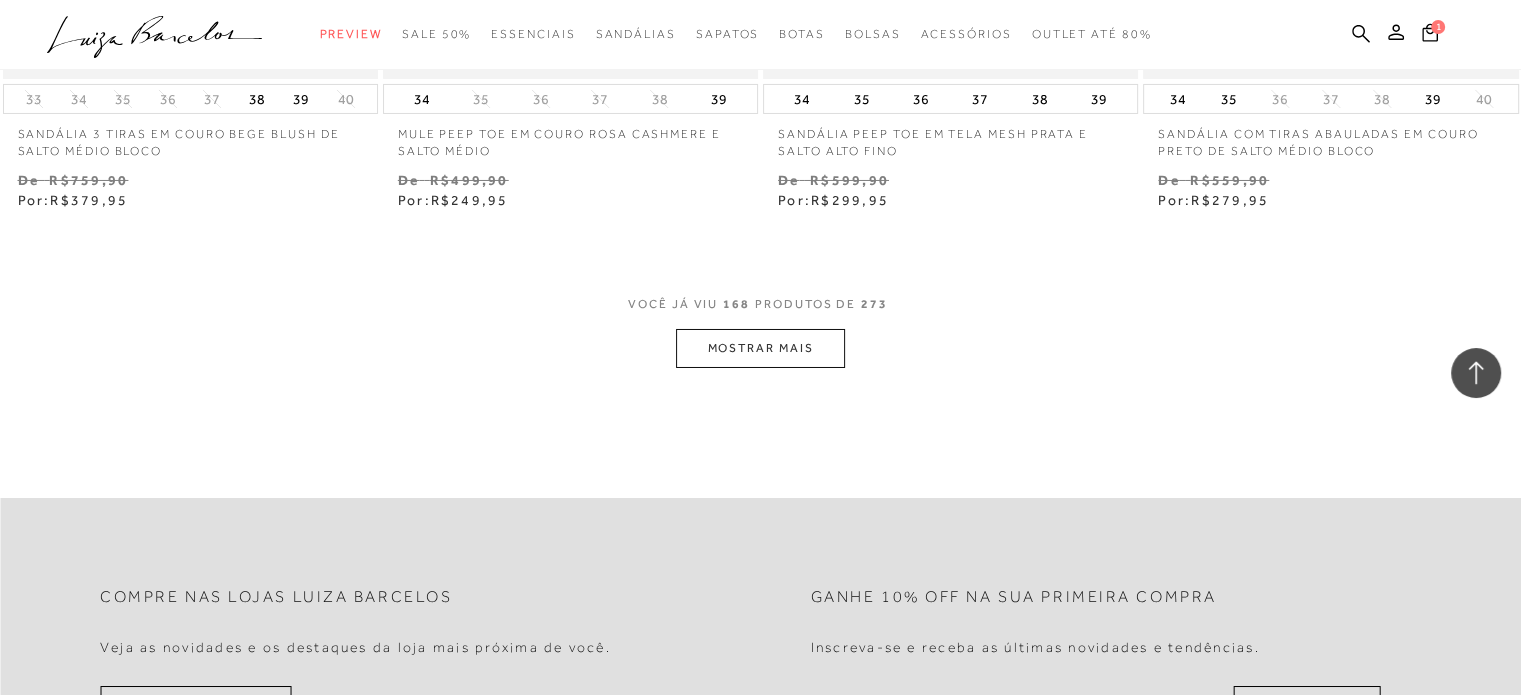 click on "MOSTRAR MAIS" at bounding box center (760, 348) 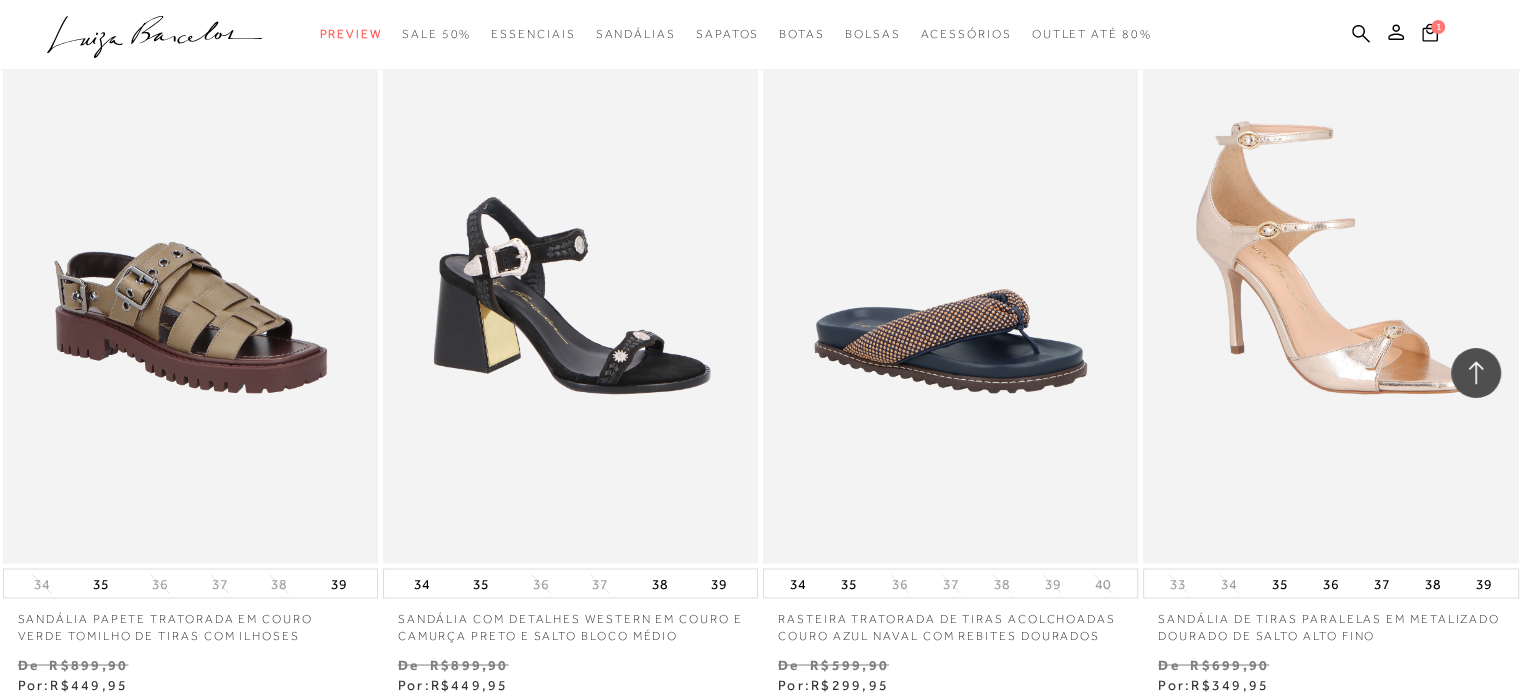 scroll, scrollTop: 34200, scrollLeft: 0, axis: vertical 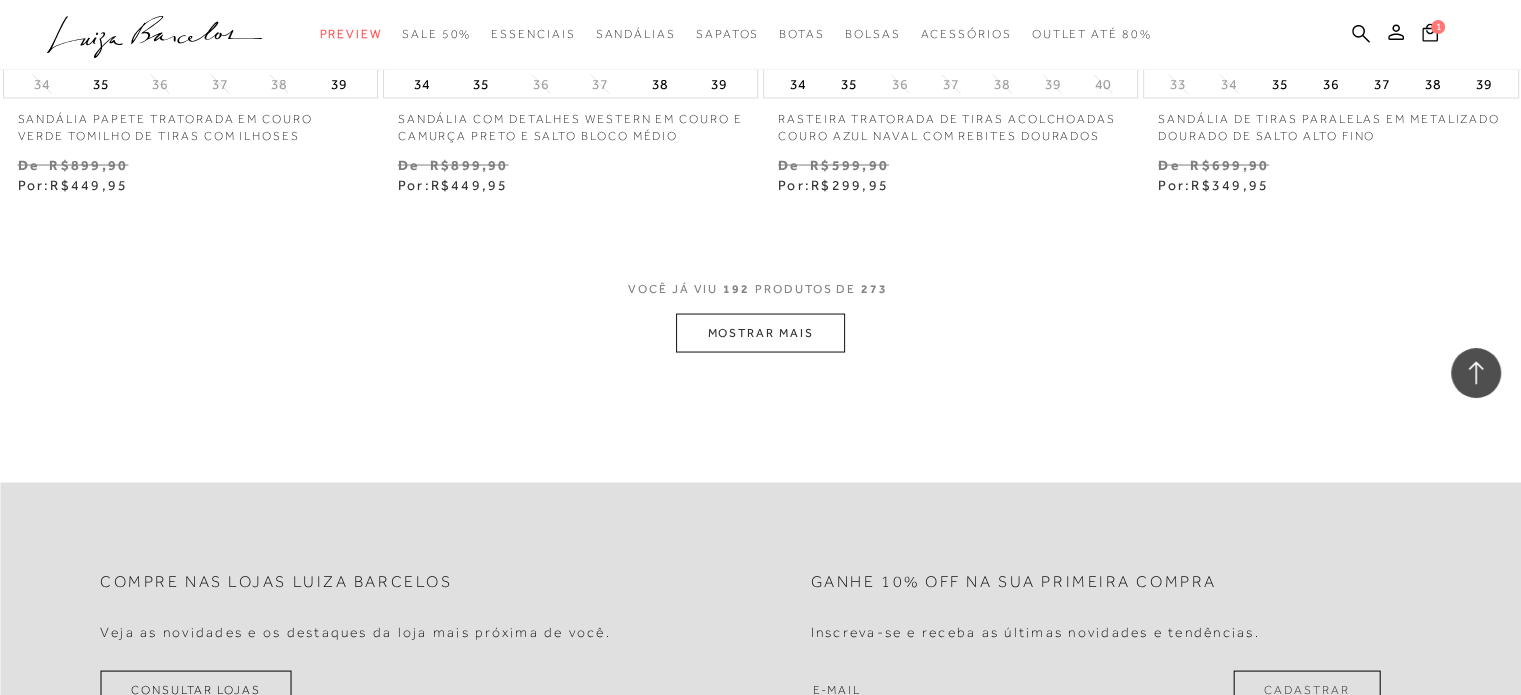 click on "MOSTRAR MAIS" at bounding box center [760, 332] 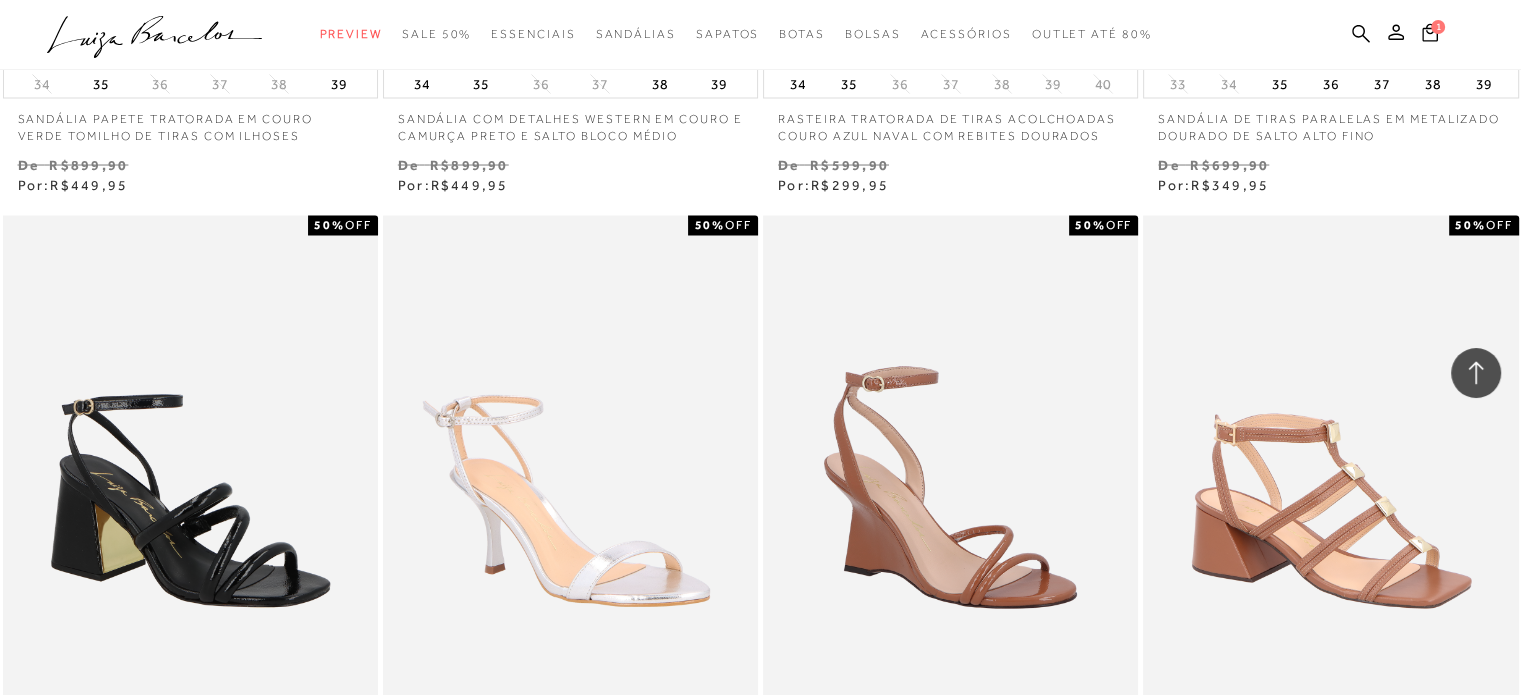 scroll, scrollTop: 34400, scrollLeft: 0, axis: vertical 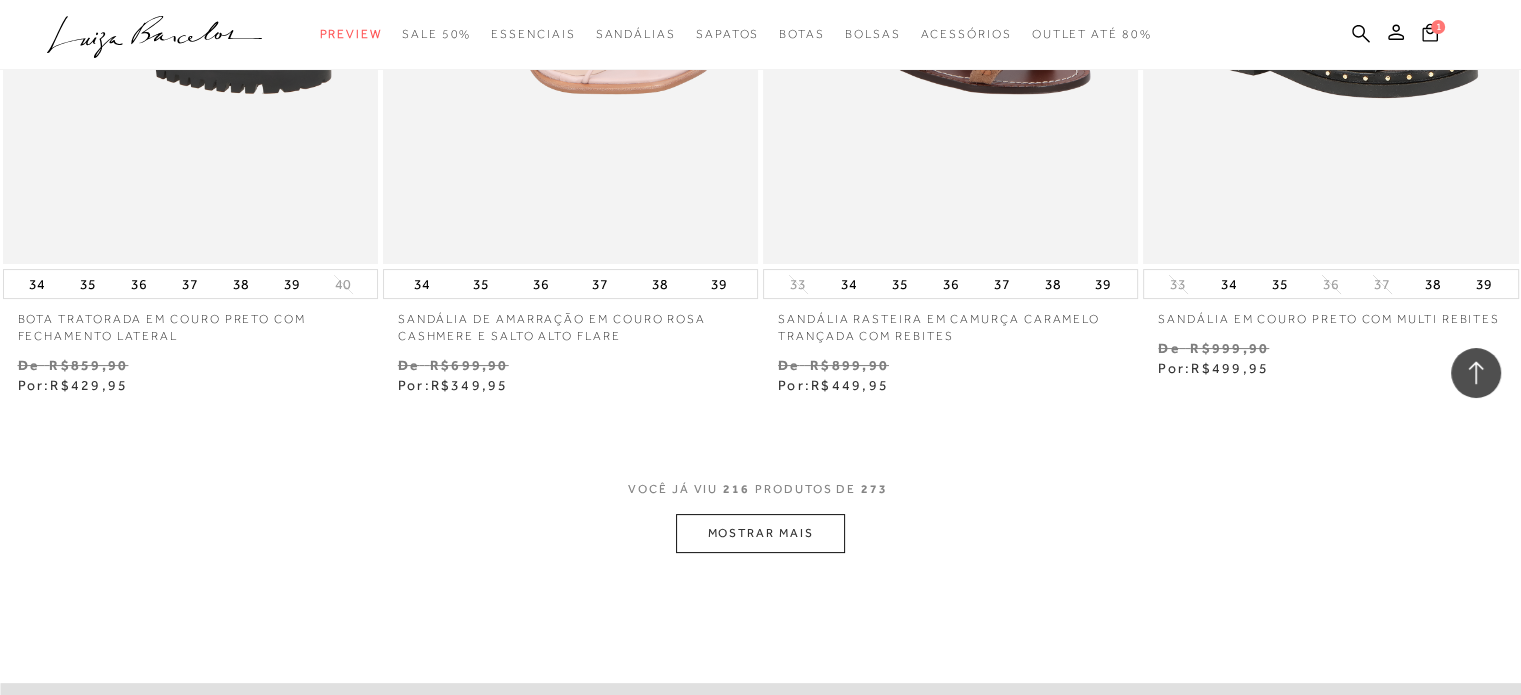 click on "MOSTRAR MAIS" at bounding box center [760, 533] 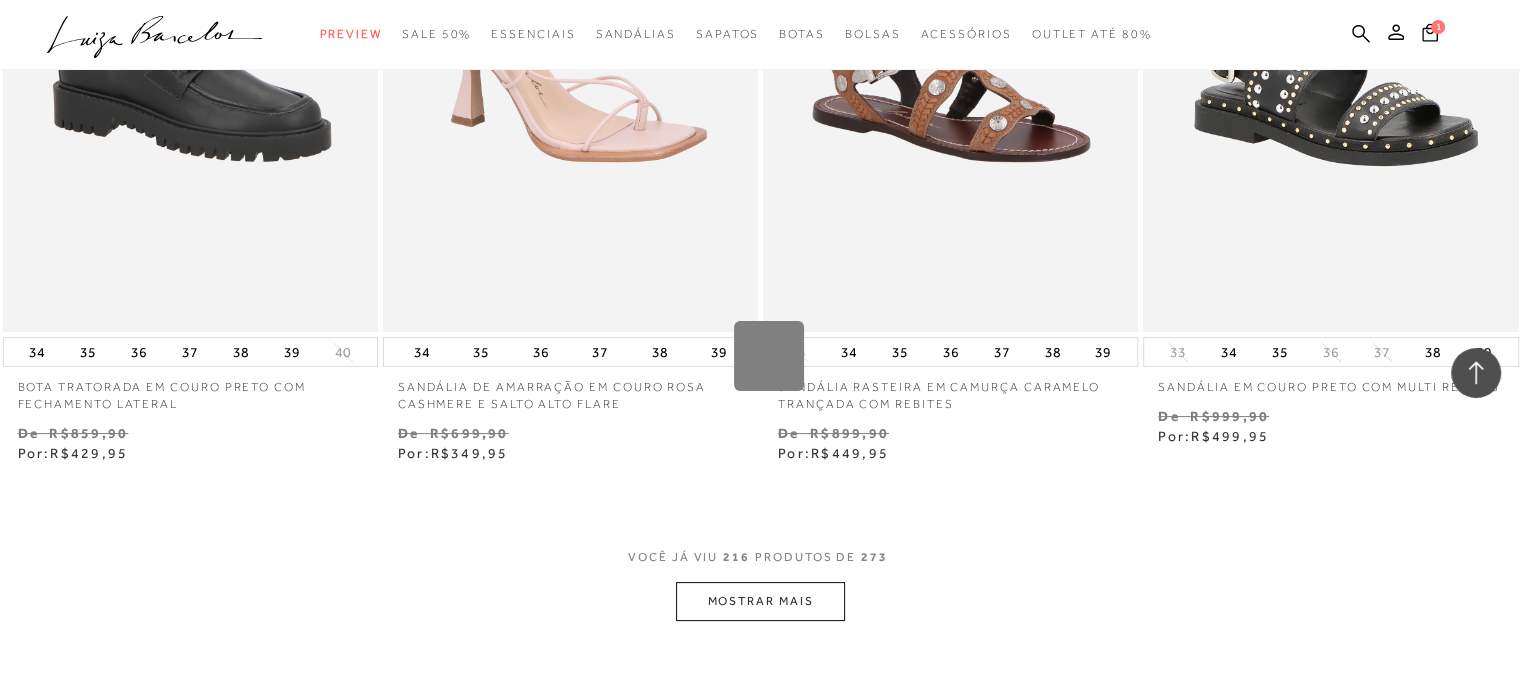 scroll, scrollTop: 38109, scrollLeft: 0, axis: vertical 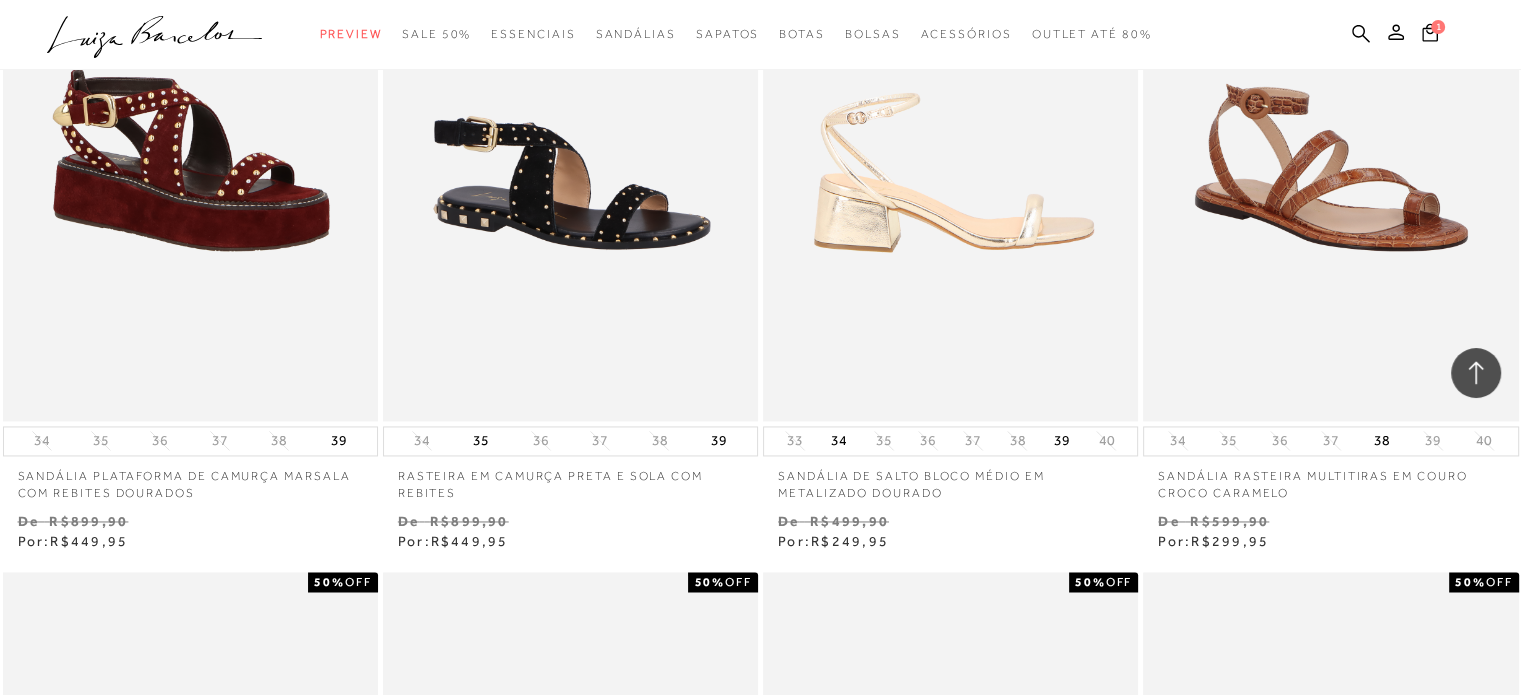 click at bounding box center [951, 139] 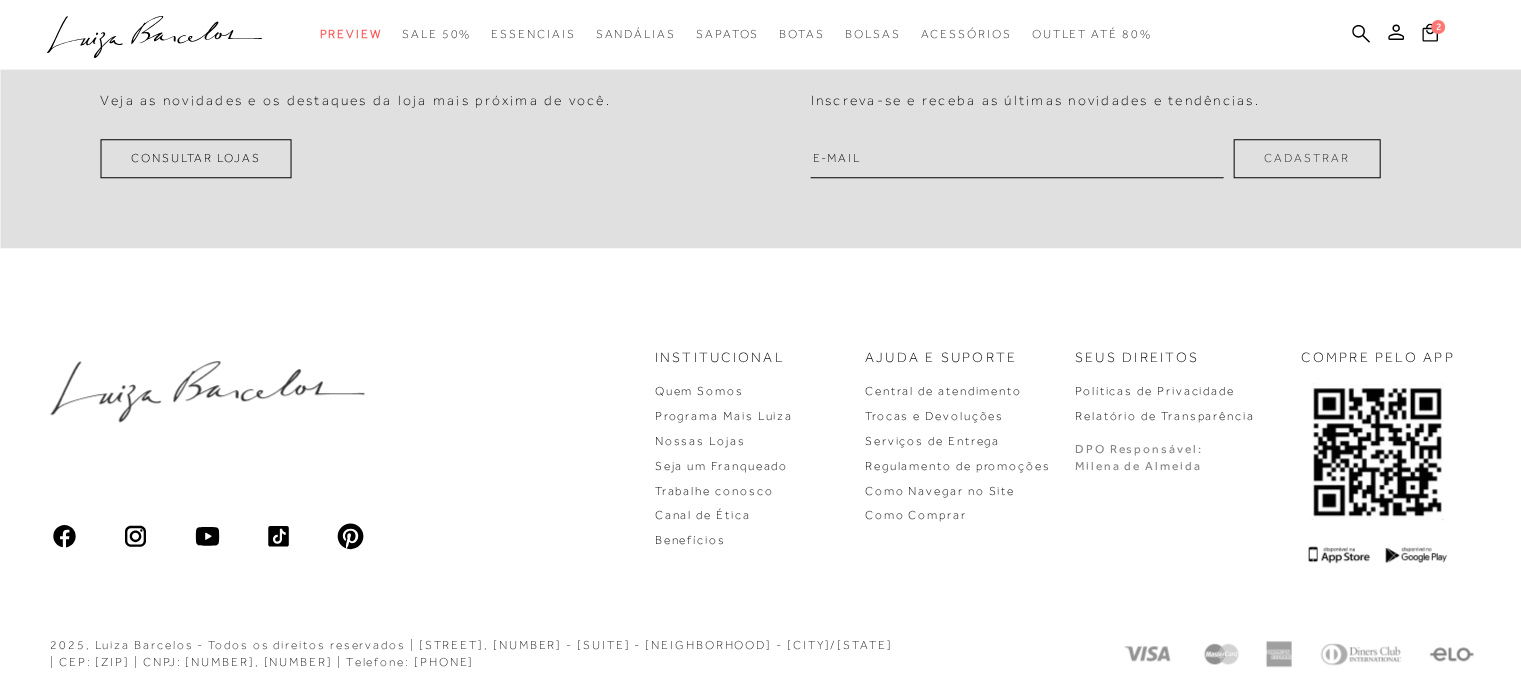 scroll, scrollTop: 0, scrollLeft: 0, axis: both 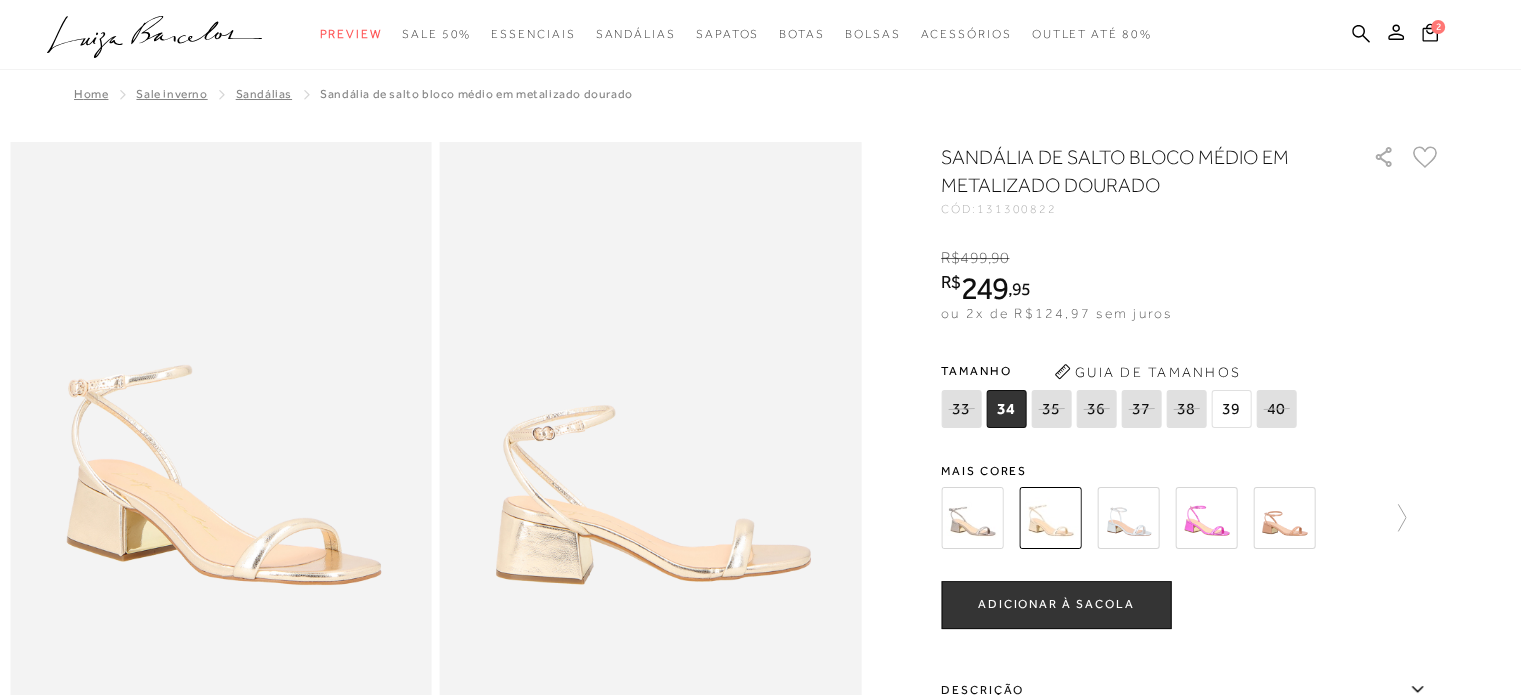 click at bounding box center [972, 518] 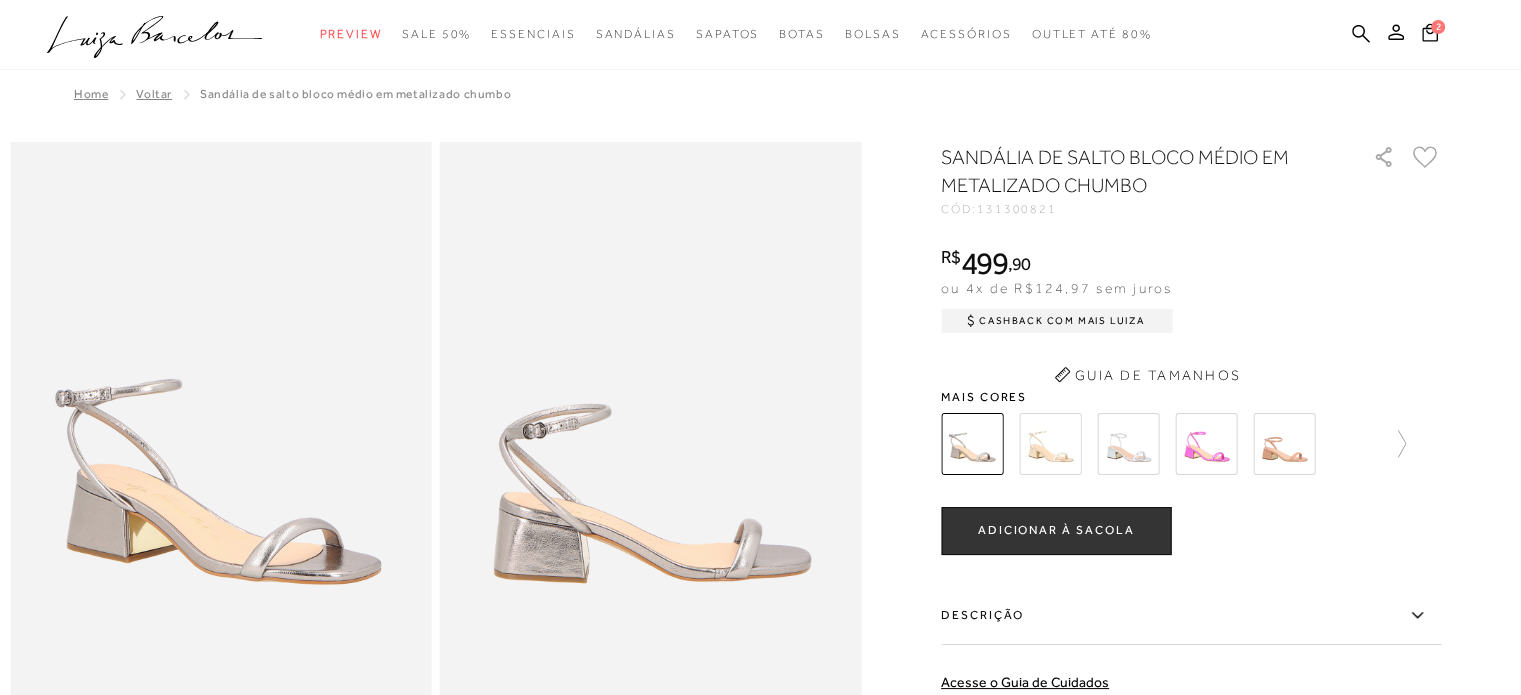click on "SANDÁLIA DE SALTO BLOCO MÉDIO EM METALIZADO CHUMBO
CÓD:
131300821
×
É necessário selecionar um tamanho para adicionar o produto como favorito.
R$ 499 , 90
ou 4x de R$124,97 sem juros
Cashback com Mais Luiza
R$499,90" at bounding box center (1191, 549) 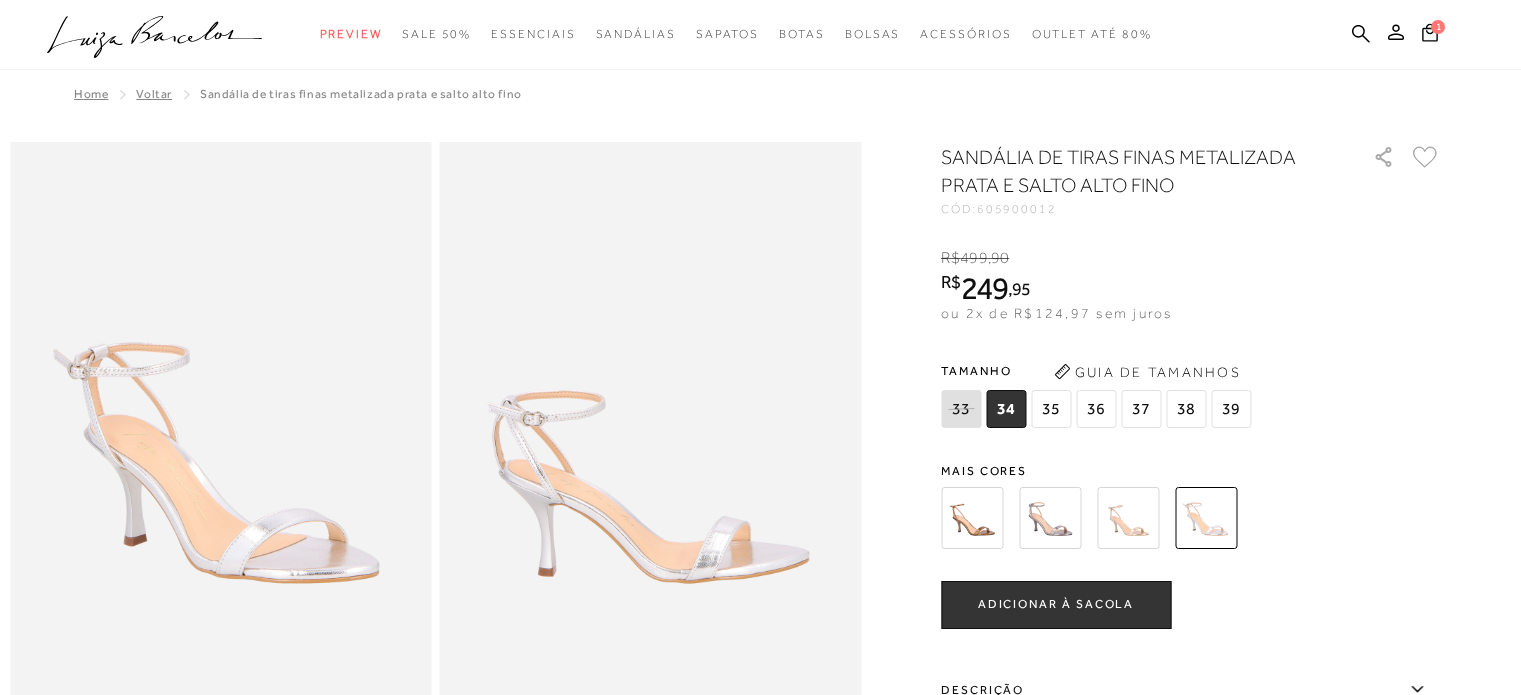scroll, scrollTop: 0, scrollLeft: 0, axis: both 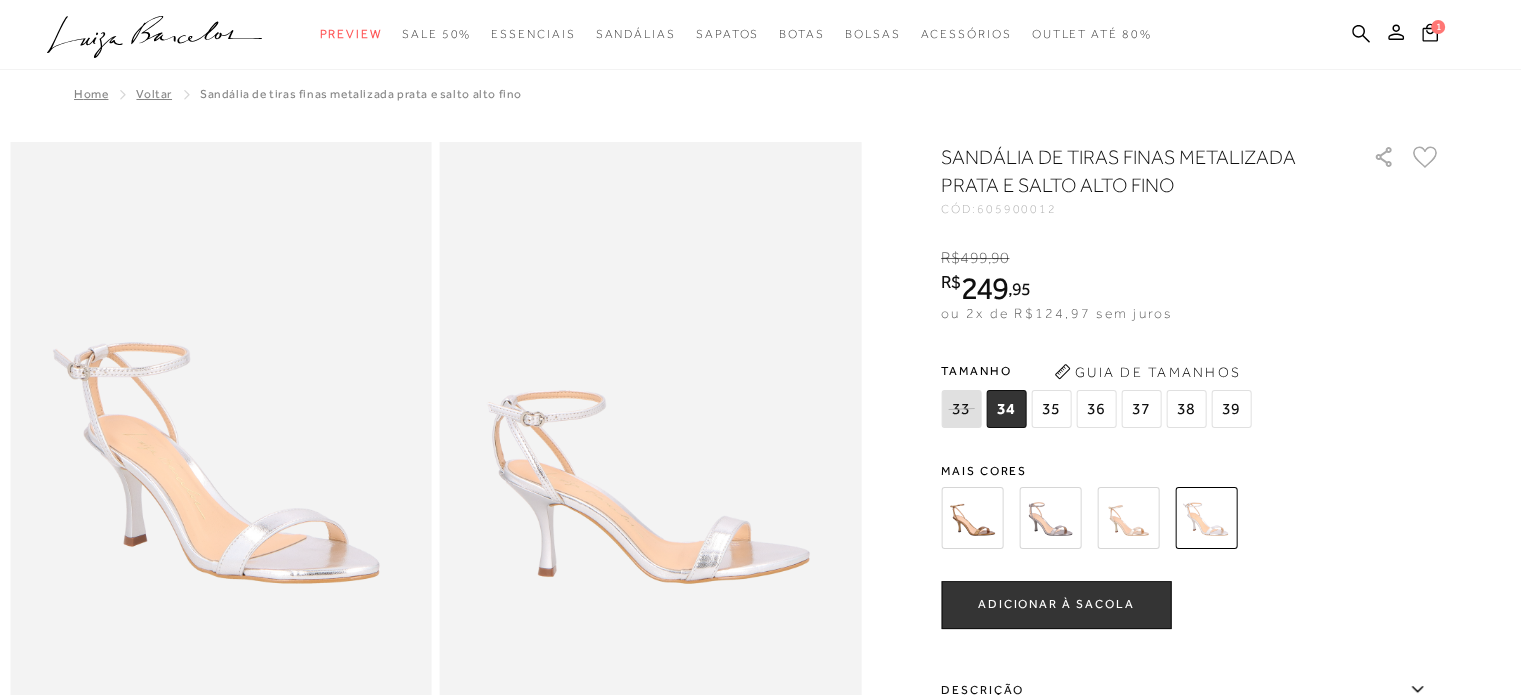 click at bounding box center (1128, 518) 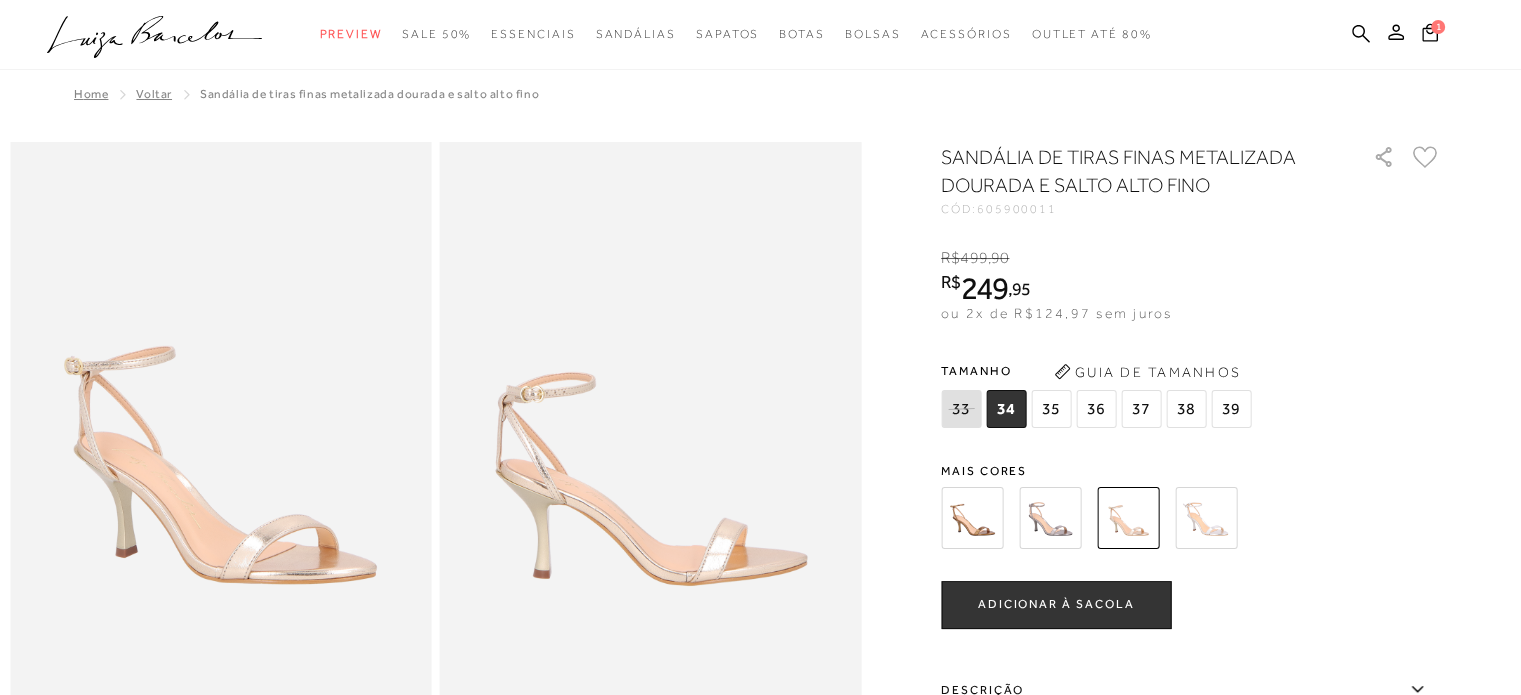 drag, startPoint x: 1180, startPoint y: 407, endPoint x: 1170, endPoint y: 515, distance: 108.461975 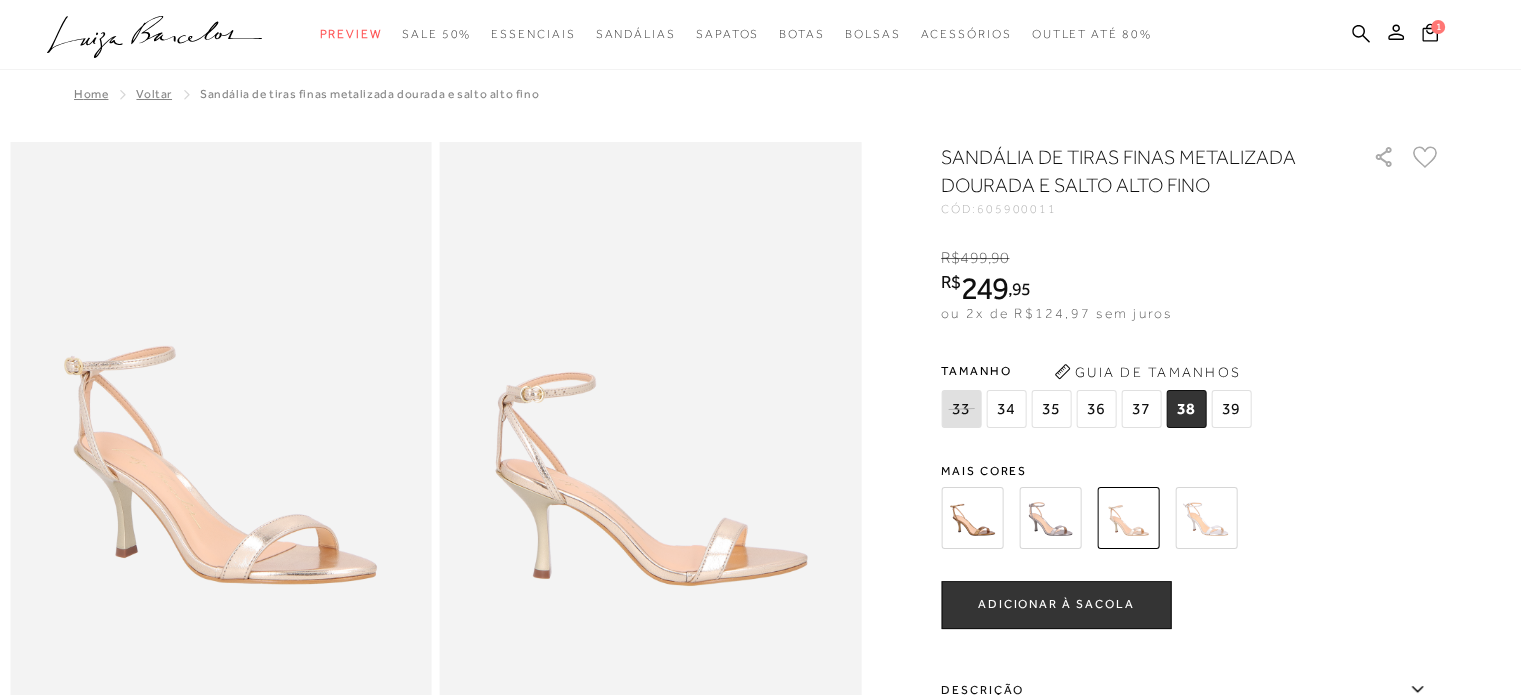 click on "ADICIONAR À SACOLA" at bounding box center (1056, 605) 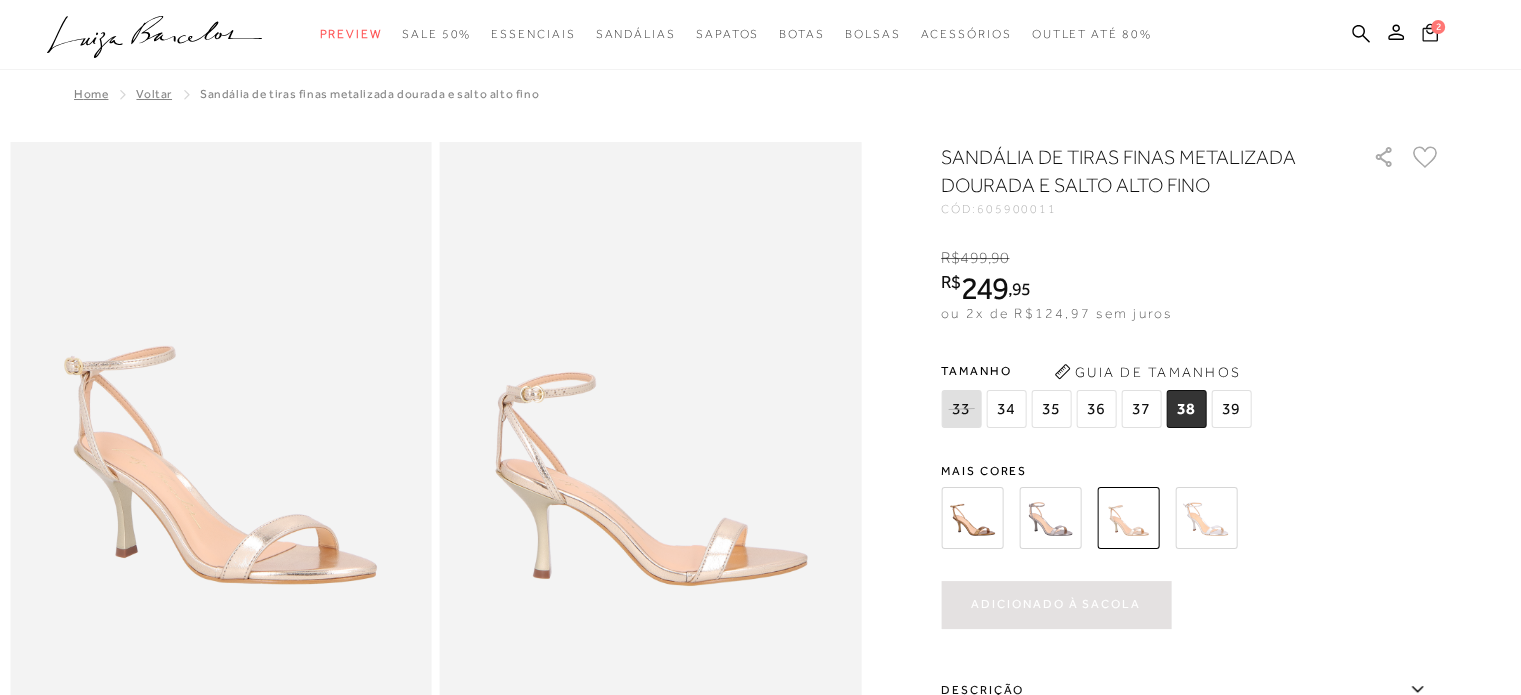 click 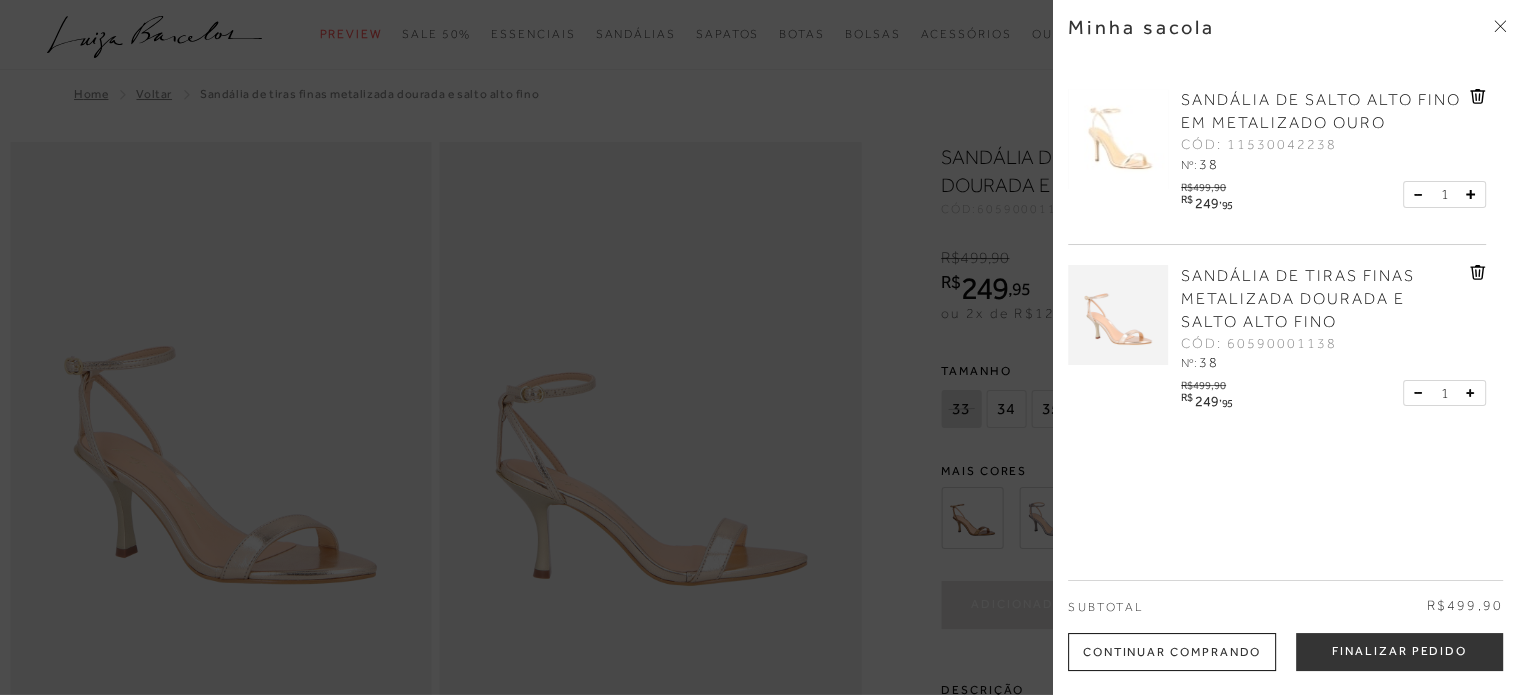 drag, startPoint x: 694, startPoint y: 303, endPoint x: 649, endPoint y: 300, distance: 45.099888 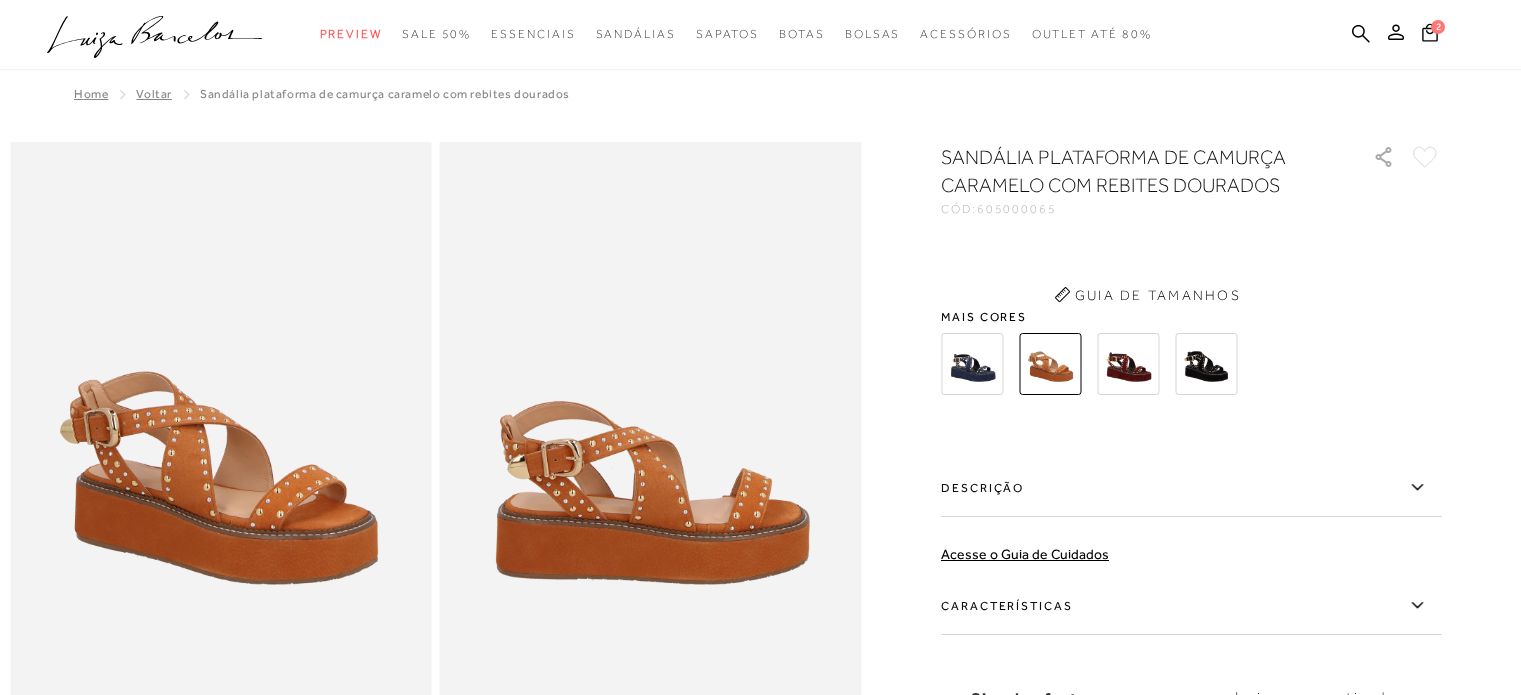 scroll, scrollTop: 0, scrollLeft: 0, axis: both 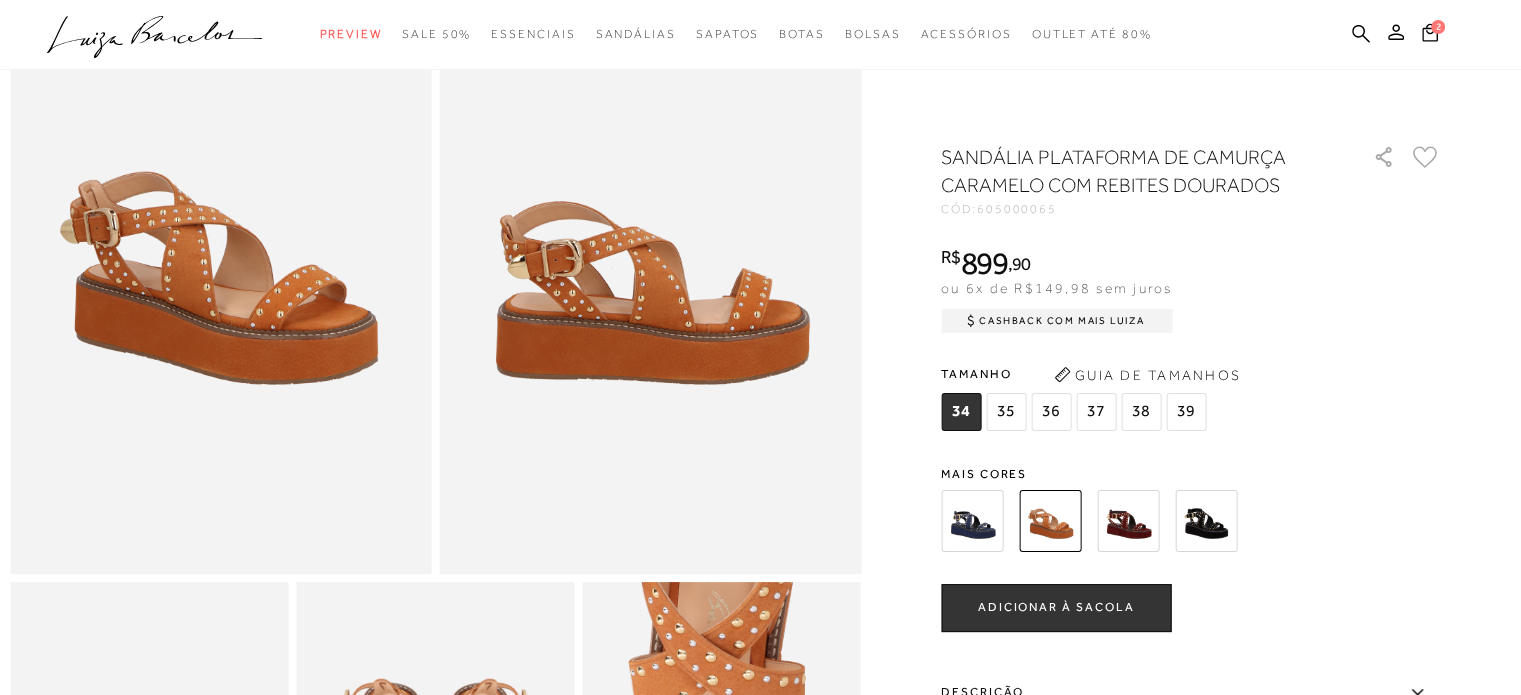click at bounding box center (972, 521) 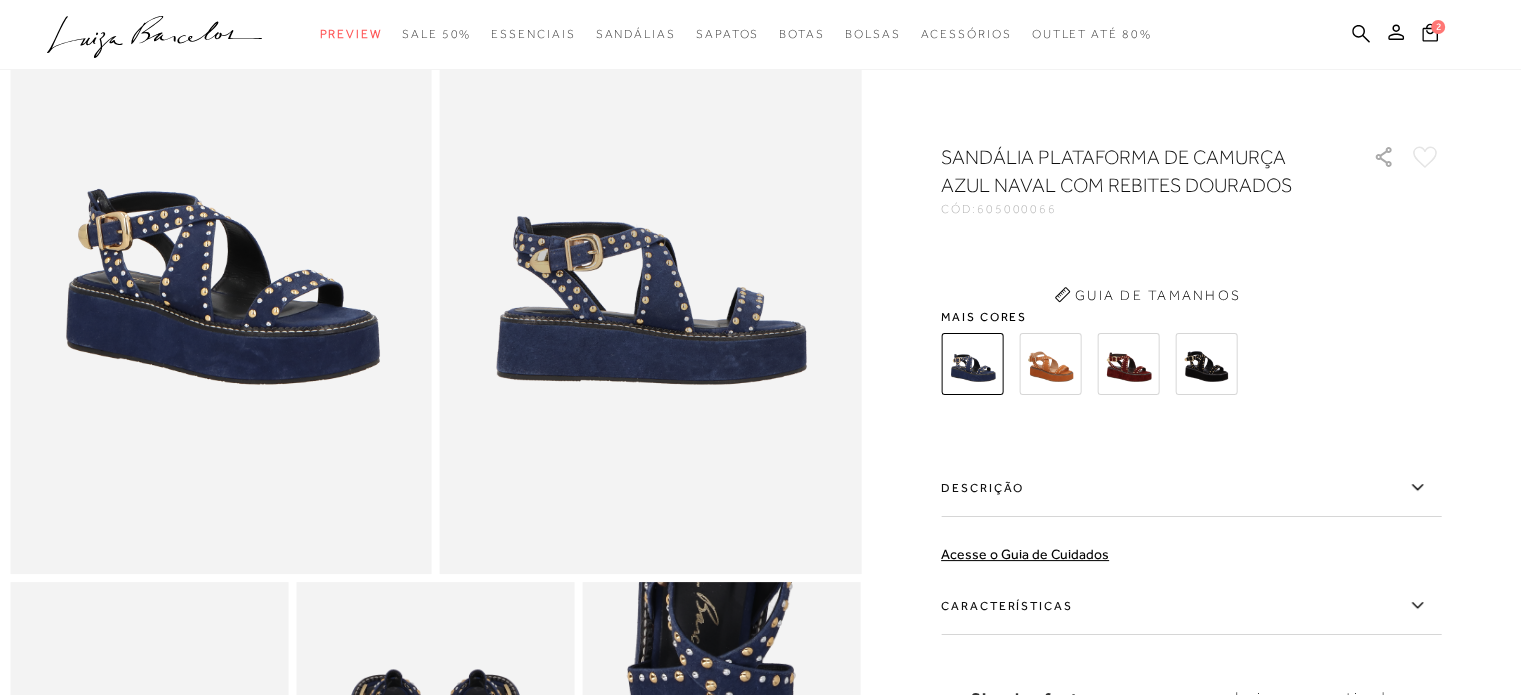 scroll, scrollTop: 0, scrollLeft: 0, axis: both 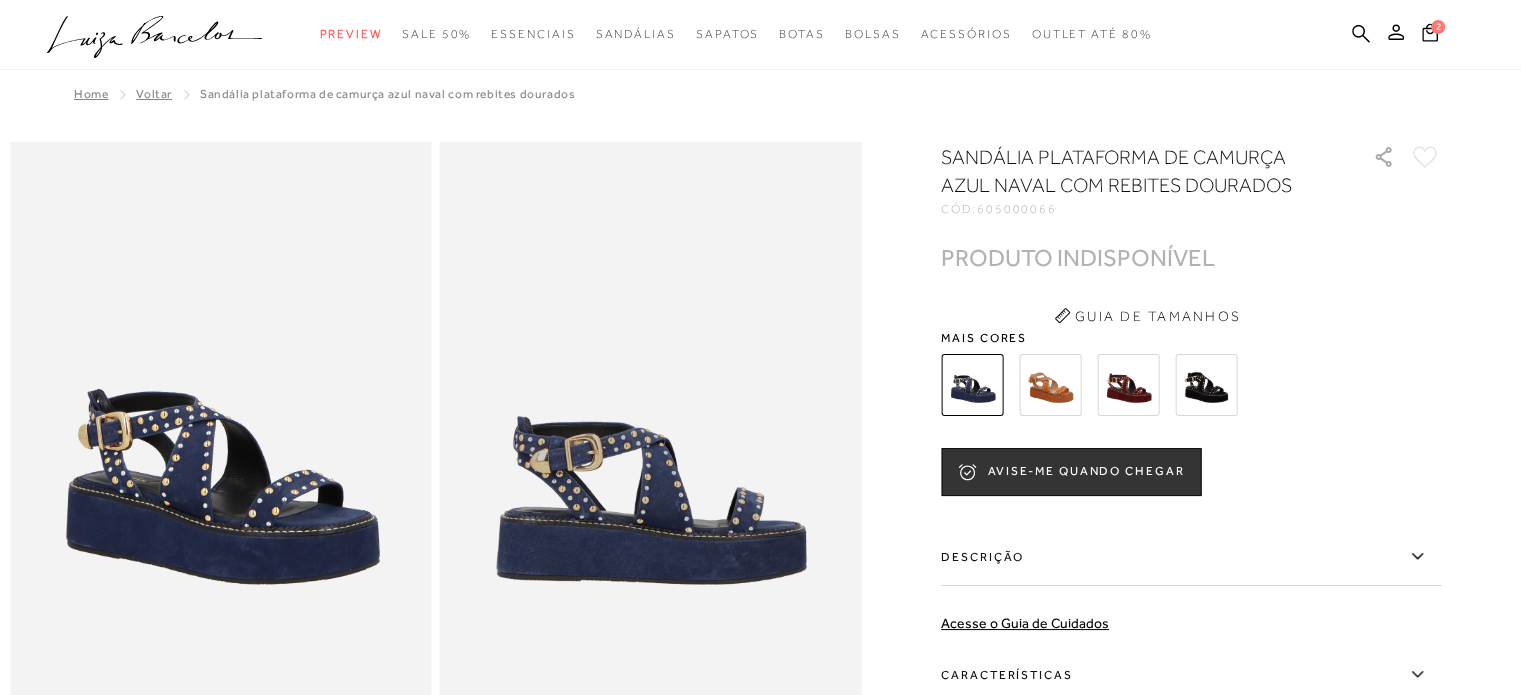 click at bounding box center (1128, 385) 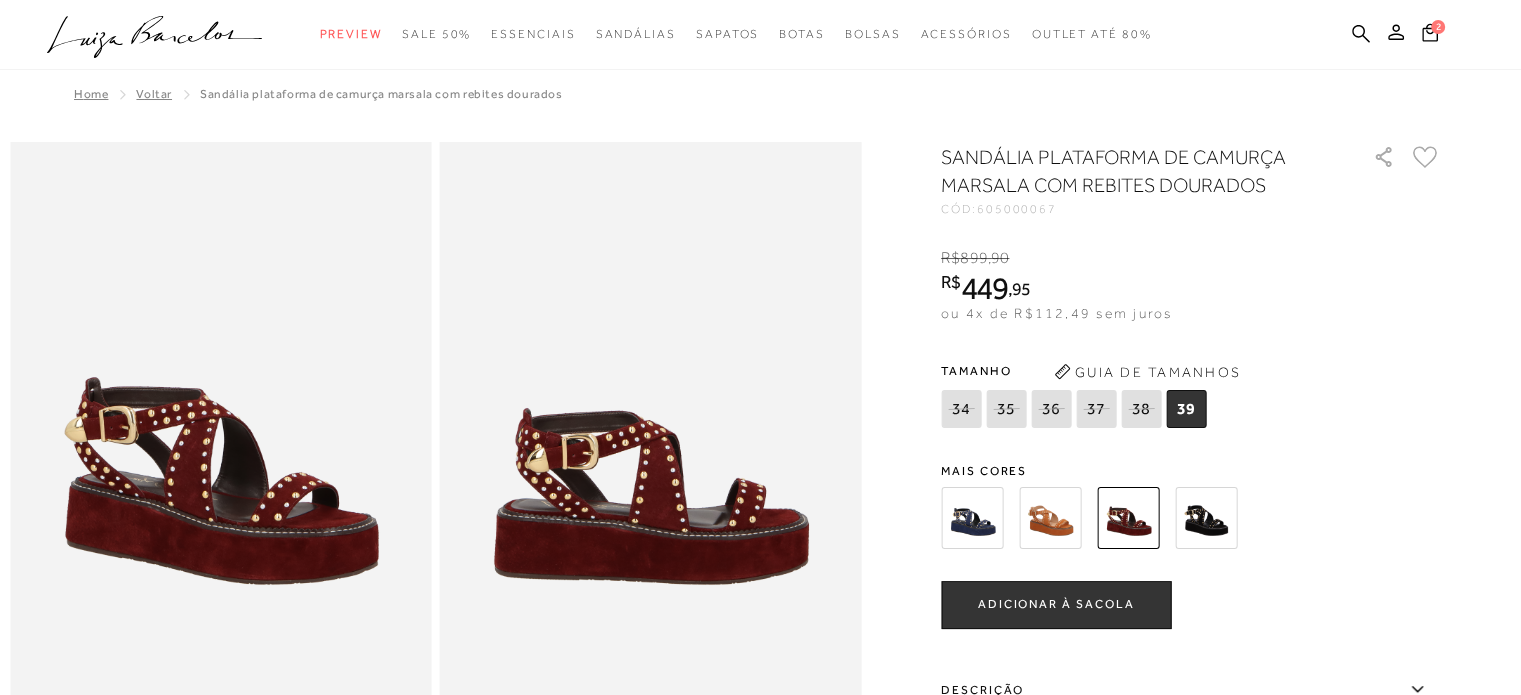 click at bounding box center (1206, 518) 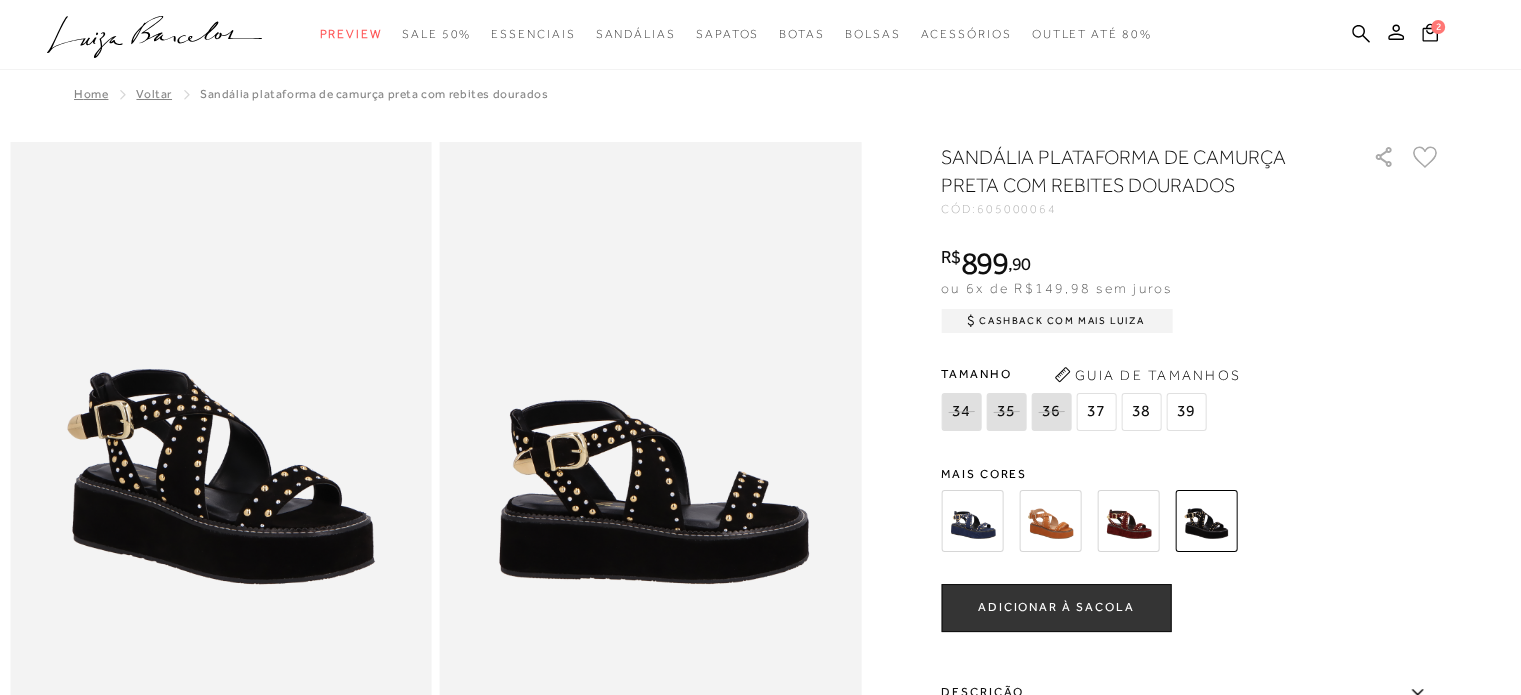 click at bounding box center [1128, 521] 